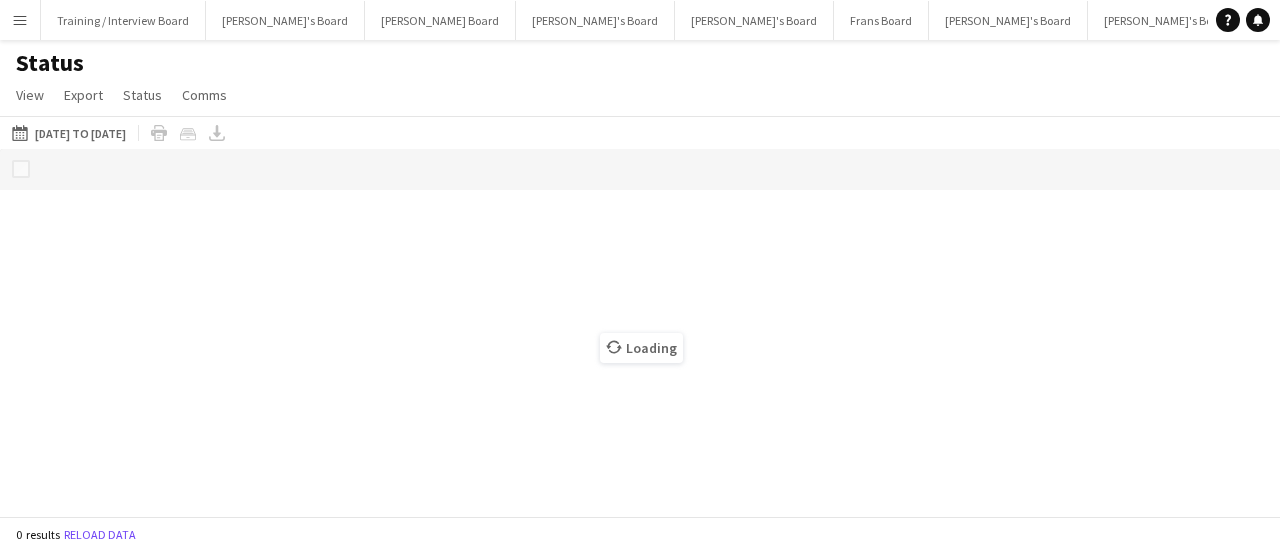 scroll, scrollTop: 0, scrollLeft: 0, axis: both 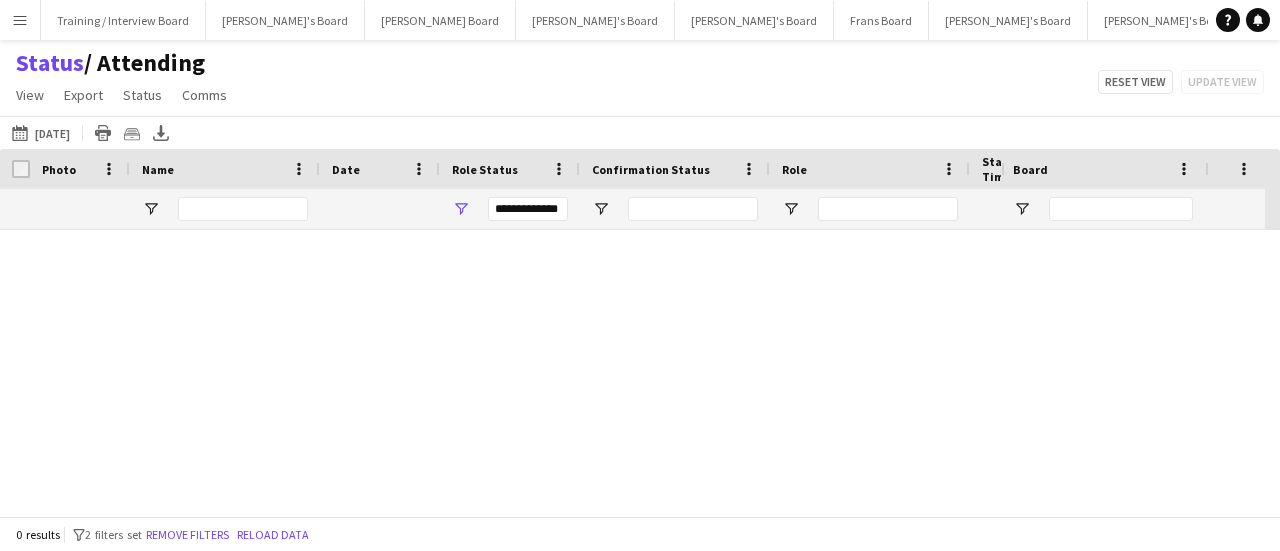 type on "***" 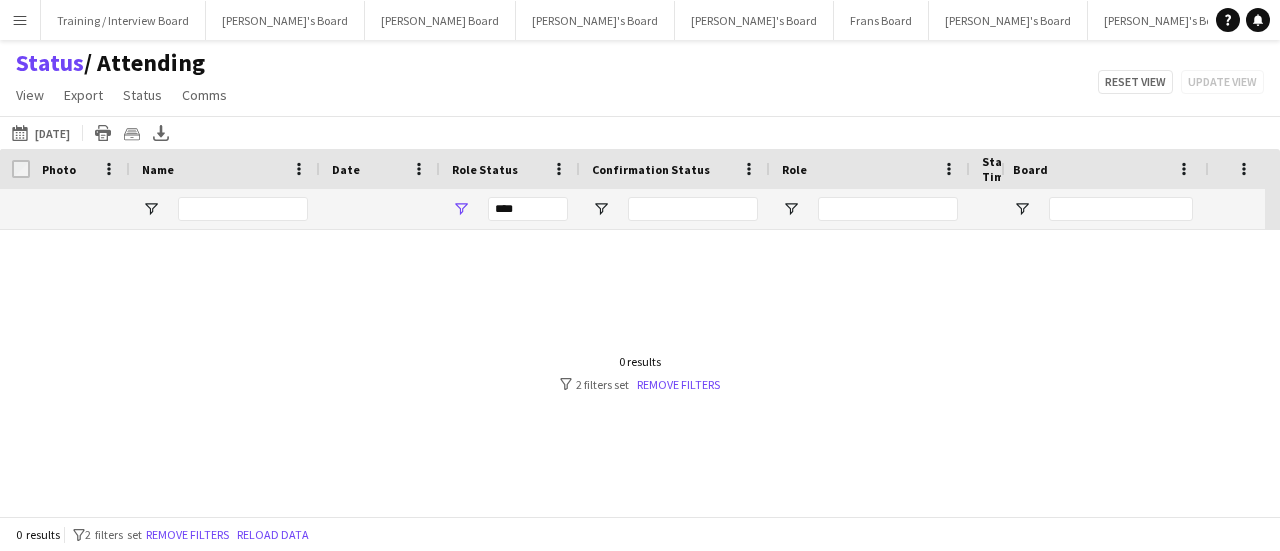 scroll, scrollTop: 0, scrollLeft: 0, axis: both 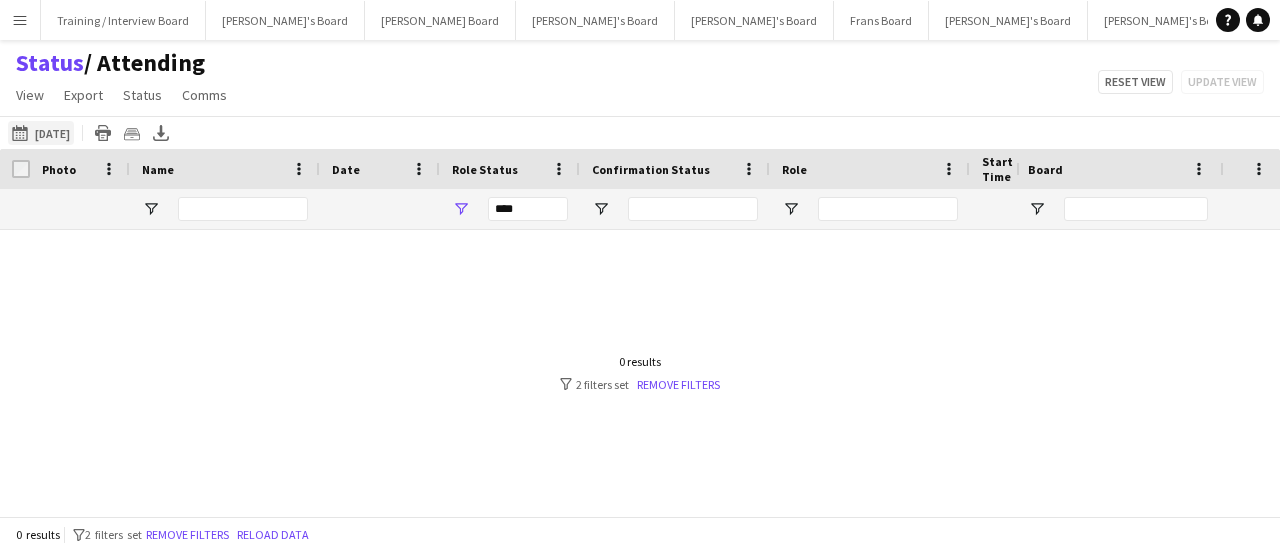 click on "10-07-2025 to 16-07-2025
04-07-2025" 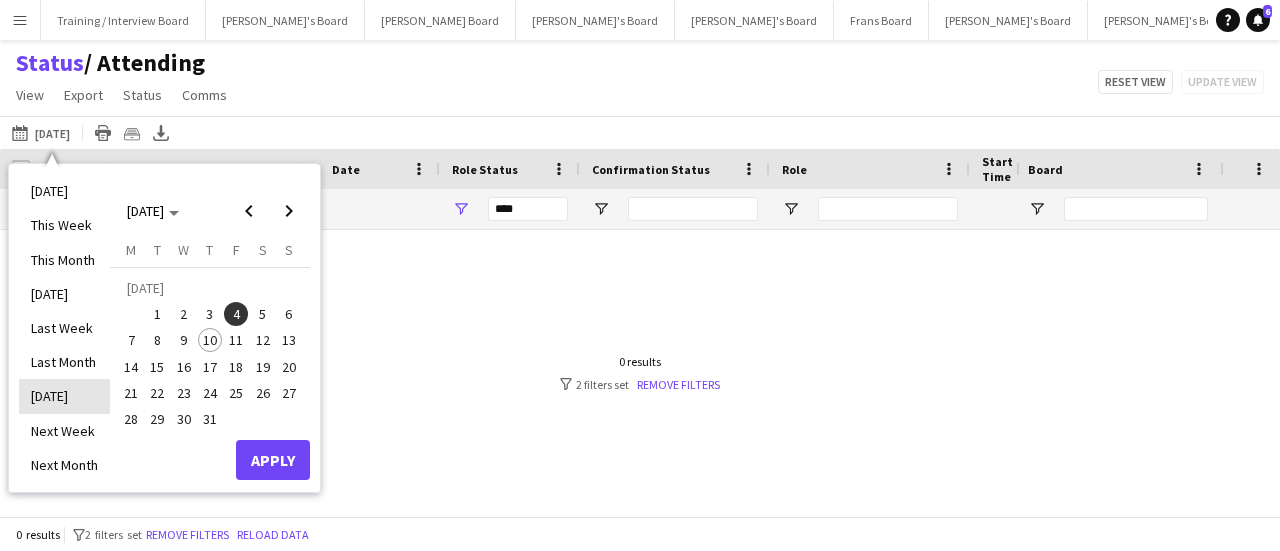 click on "Tomorrow" at bounding box center [64, 396] 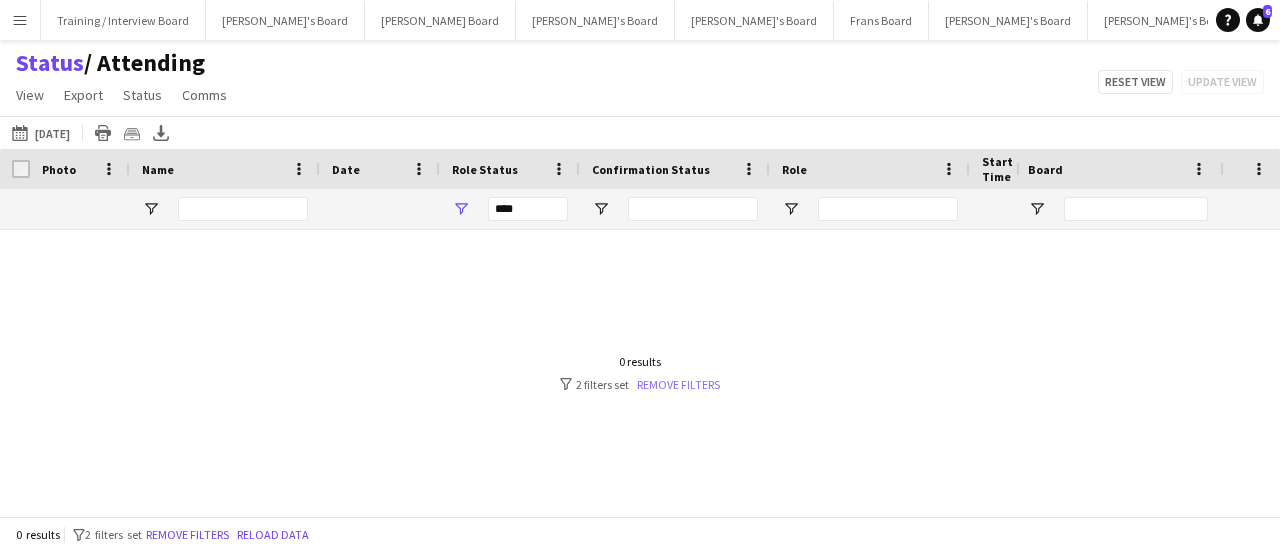click on "Remove filters" at bounding box center (678, 384) 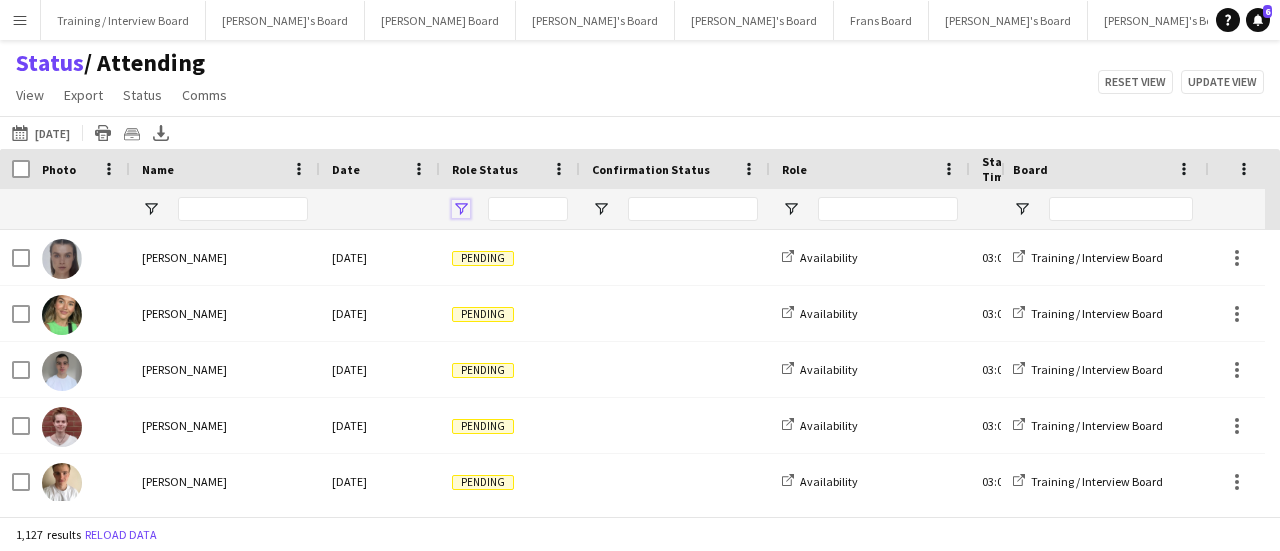 click at bounding box center [461, 209] 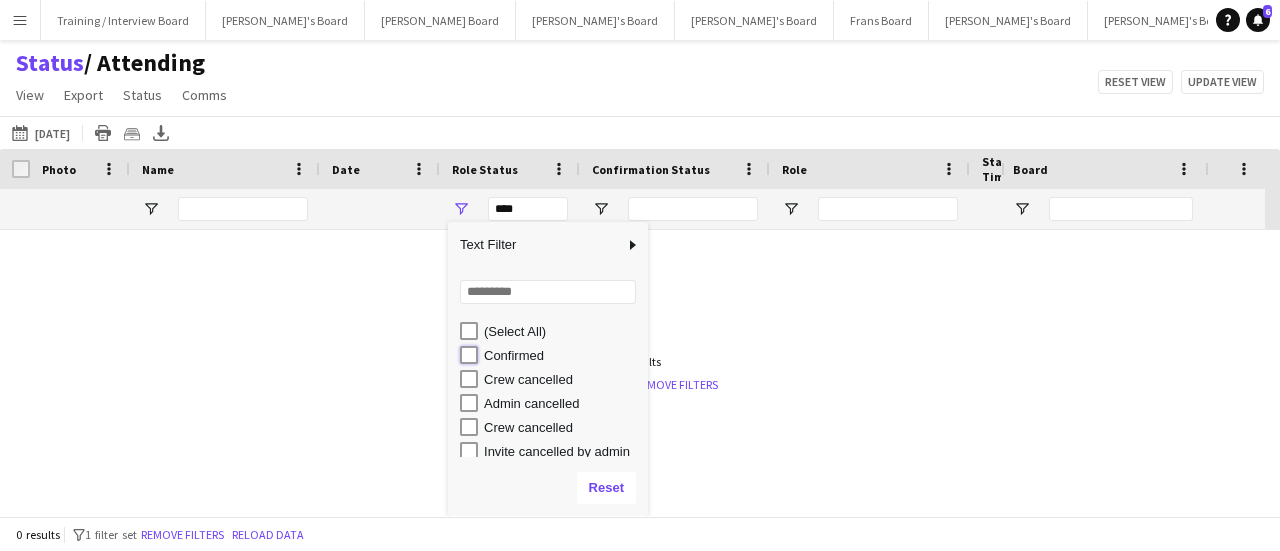 type on "**********" 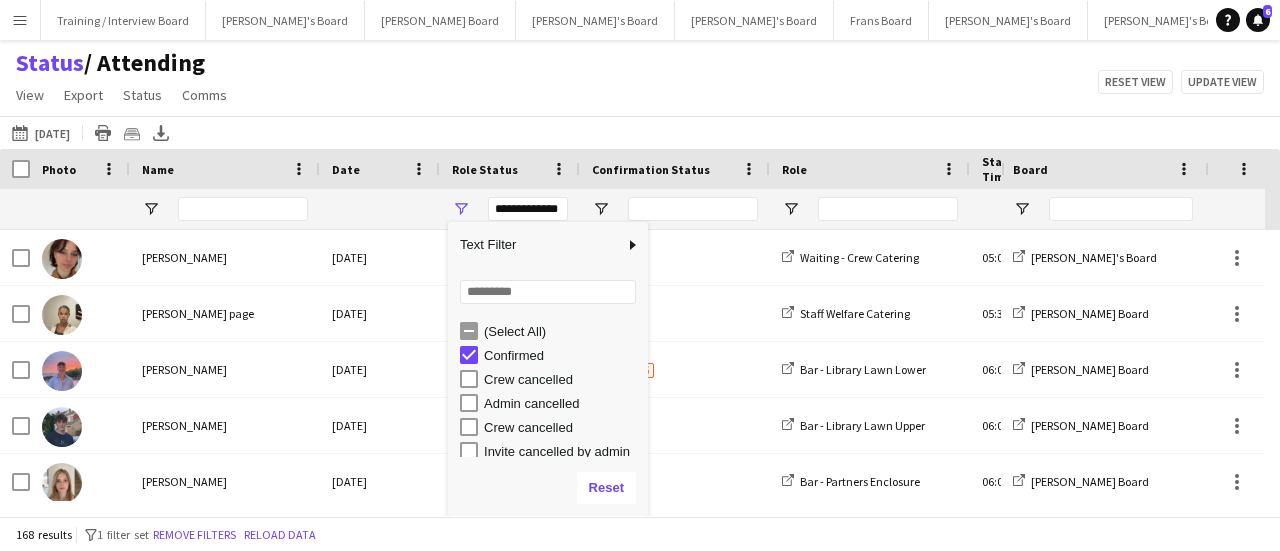 click on "[DATE] to [DATE]
[DATE]
[DATE]   This Week   This Month   [DATE]   Last Week   Last Month   [DATE]   Next Week   Next Month  [DATE] [DATE] [DATE] M [DATE] T [DATE] W [DATE] T [DATE] F [DATE] S [DATE] S  [DATE]   2   3   4   5   6   7   8   9   10   11   12   13   14   15   16   17   18   19   20   21   22   23   24   25   26   27   28   29   30   31
Comparison range
Comparison range
Apply
Print table
Crew files as ZIP
Export XLSX" 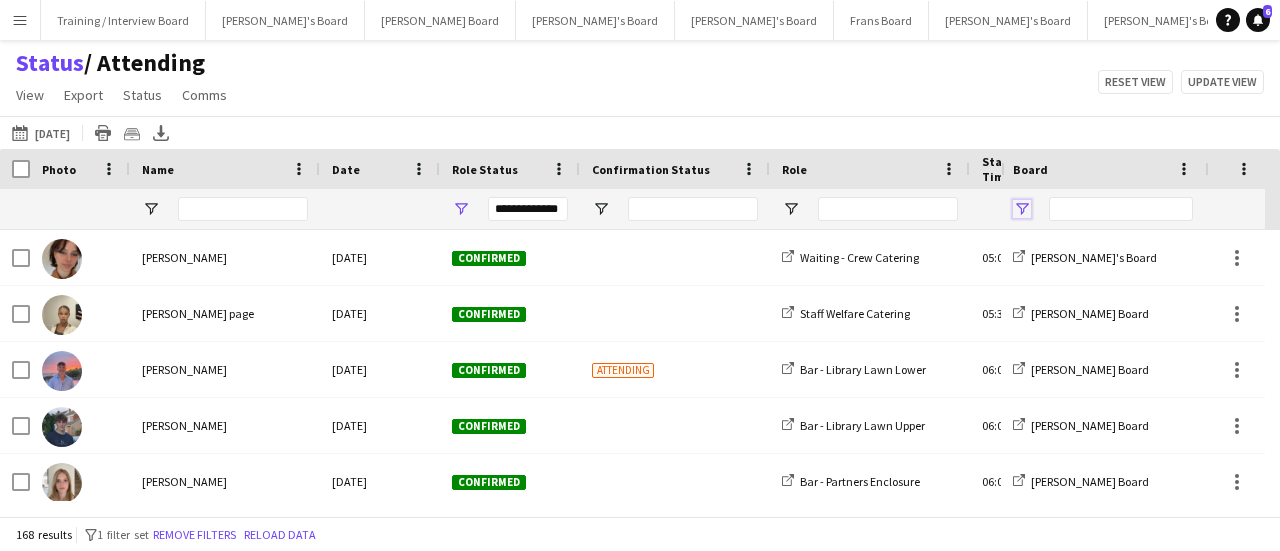 click at bounding box center [1022, 209] 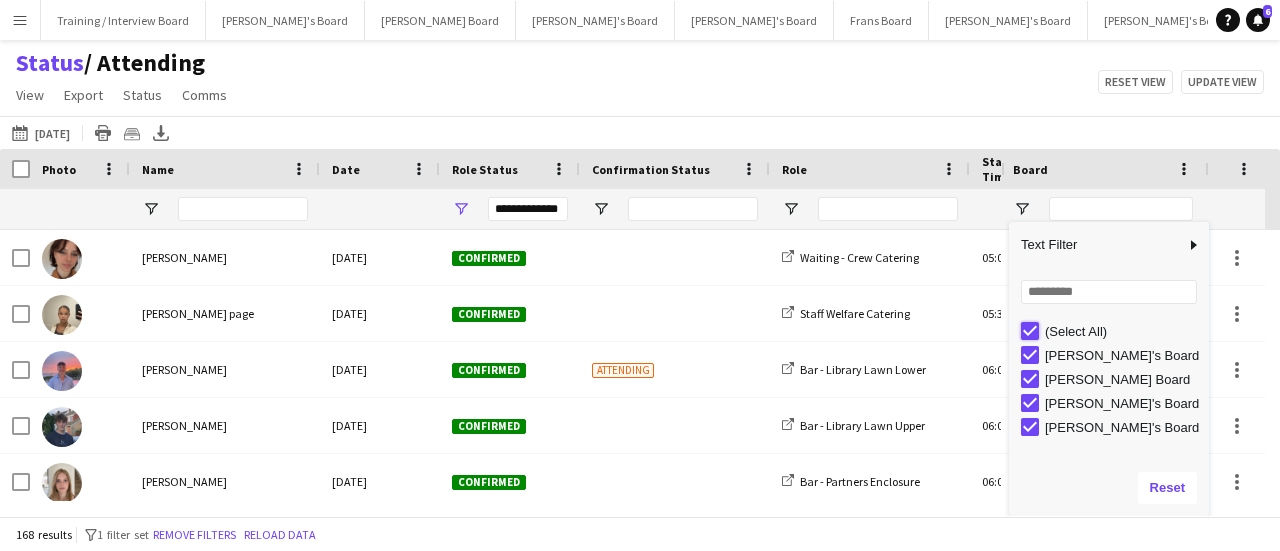type on "***" 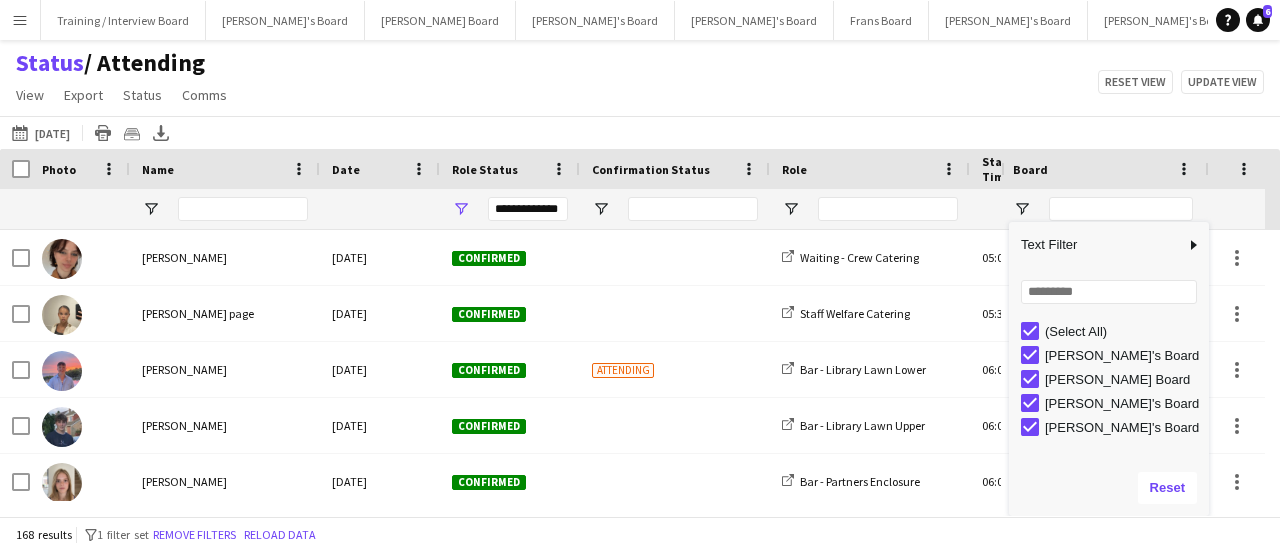 type on "***" 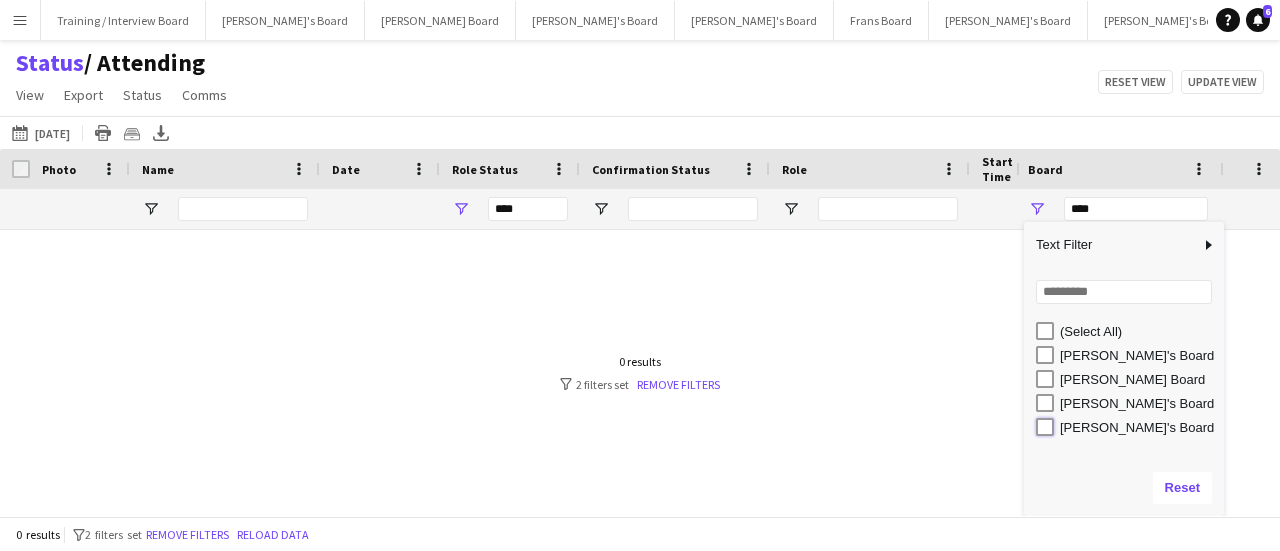 type on "**********" 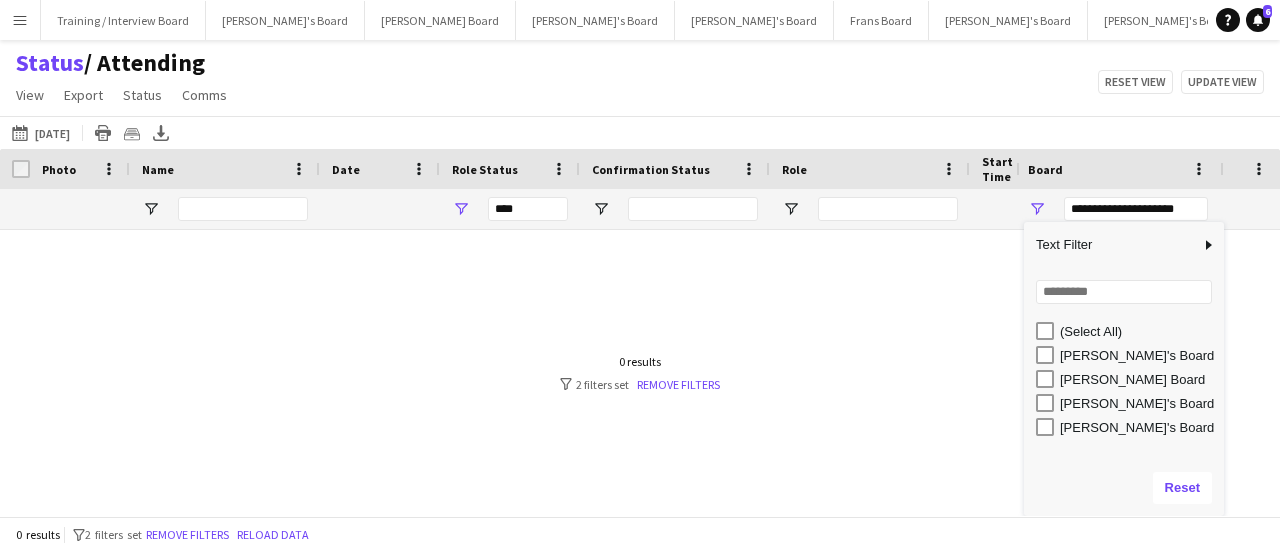 type on "**********" 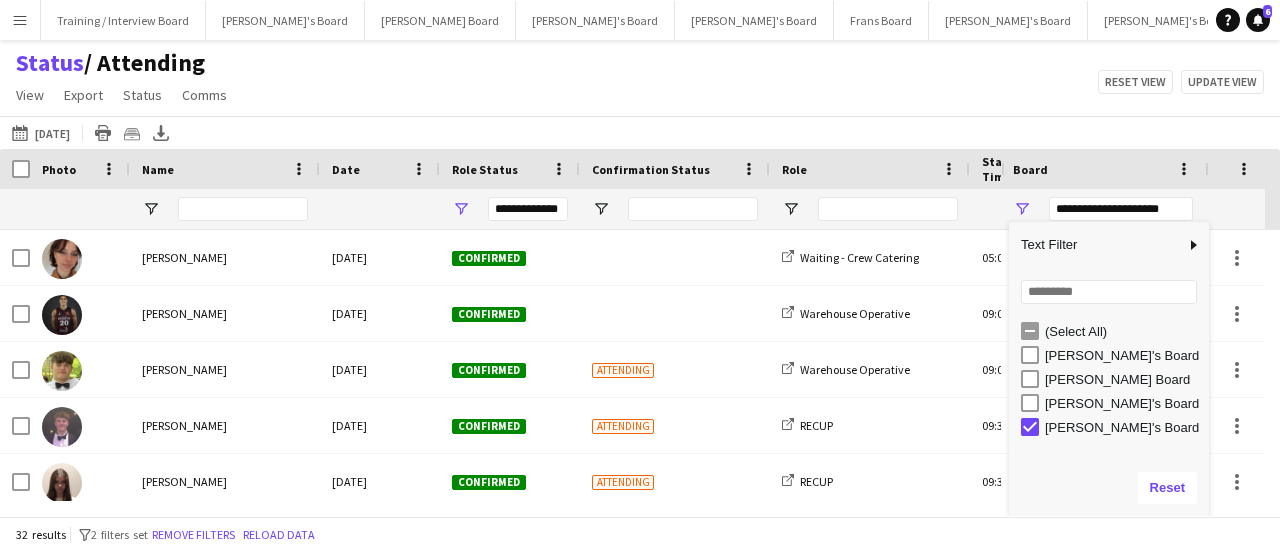 click on "Status    / Attending   View   Views  Default view Airshow Accreditation Airshow Check In Attending BPE Import CFS Check In Alpha and Placement Check in Timesheet Client Timesheet Phone Number v1.0 Client Timesheet v1.0 JZ Timesheet 2024 Placement Transfer References Import RWHS SFC TIMESHEET Sharecode Check New view Update view Delete view Edit name Customise view Customise filters Reset Filters Reset View Reset All  Export  Export as XLSX Export as CSV Export as PDF Crew files as ZIP  Status  Confirm attendance Check-in Check-out Clear confirm attendance Clear check-in Clear check-out  Comms  Send notification Chat  Reset view   Update view" 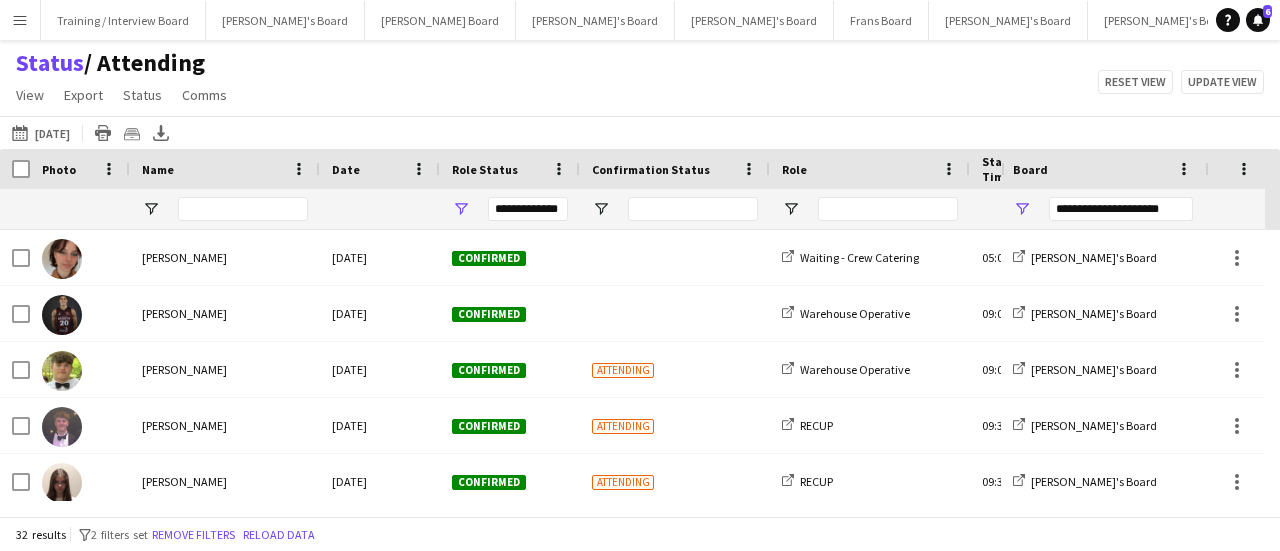 scroll, scrollTop: 0, scrollLeft: 681, axis: horizontal 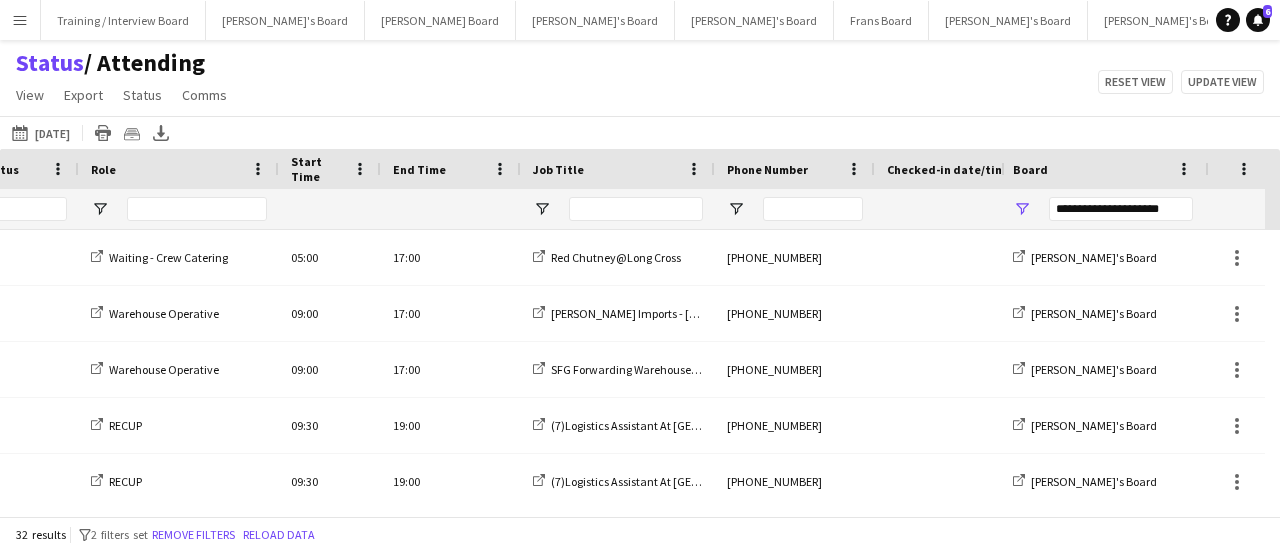 click at bounding box center [618, 209] 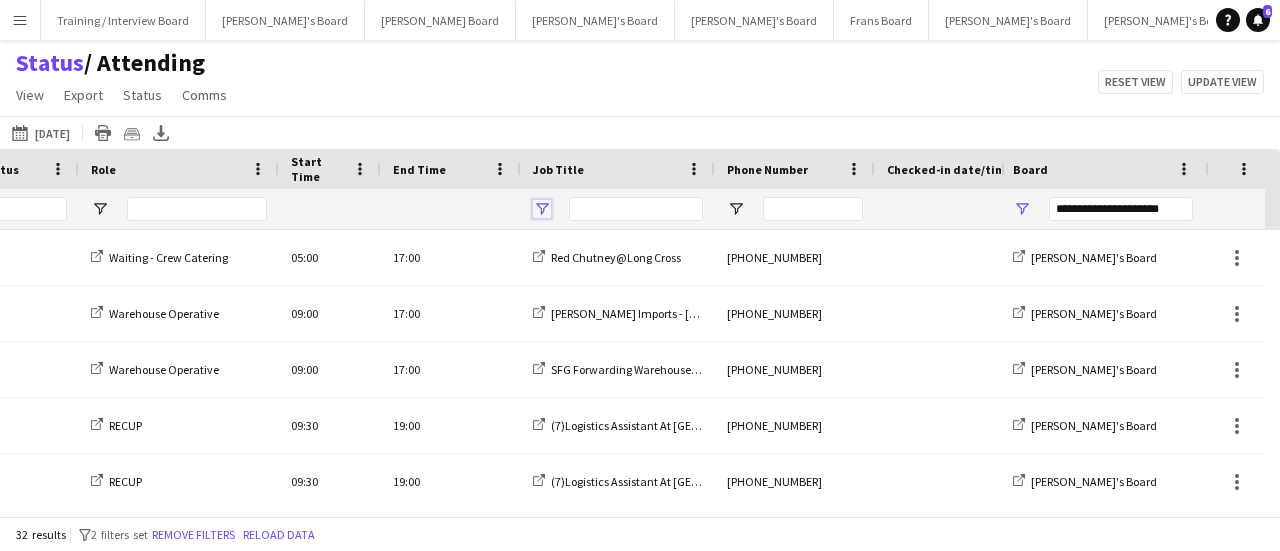 click at bounding box center [542, 209] 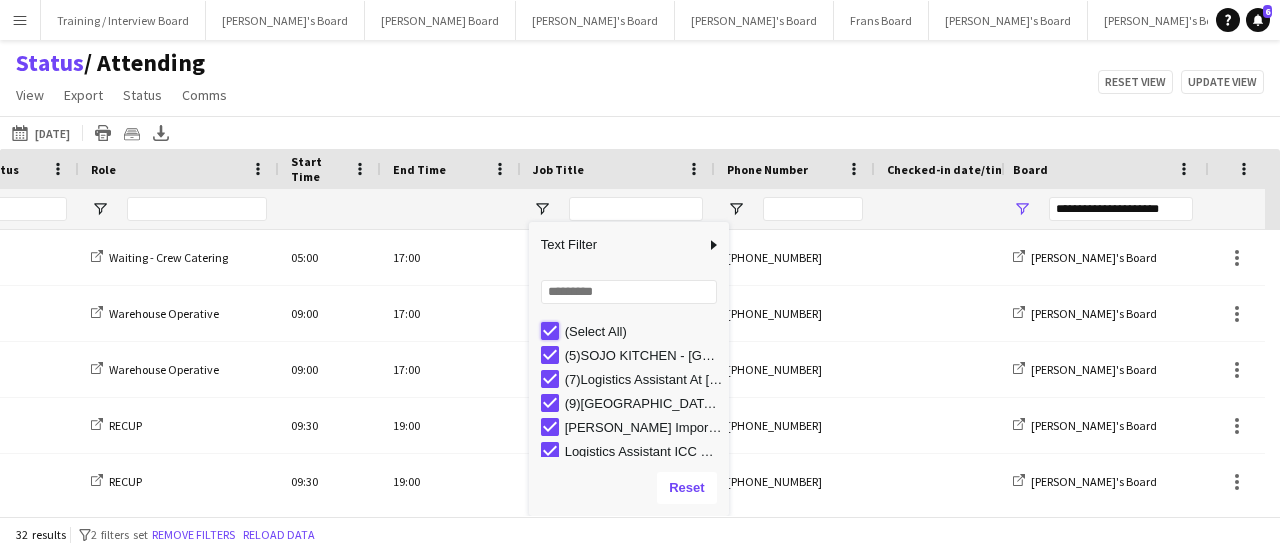 type on "***" 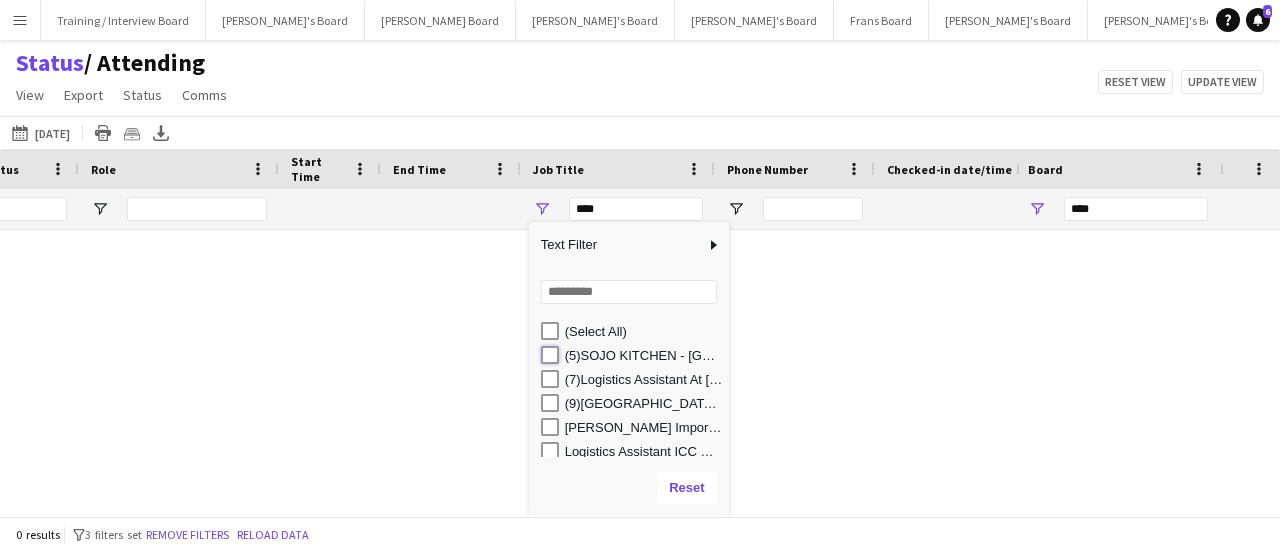 type on "**********" 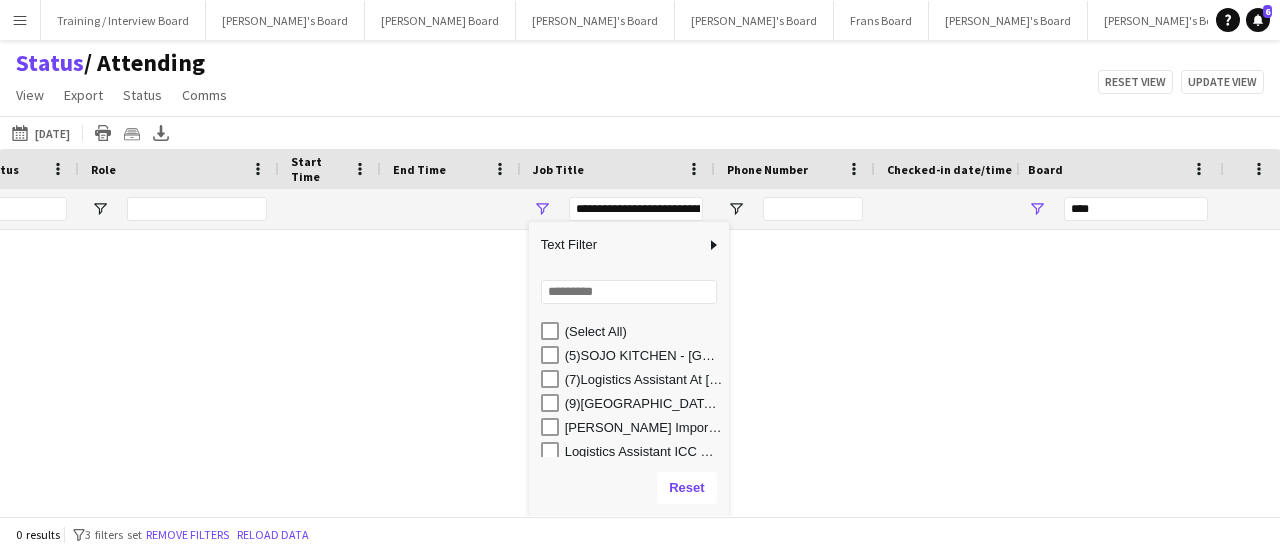 type on "**********" 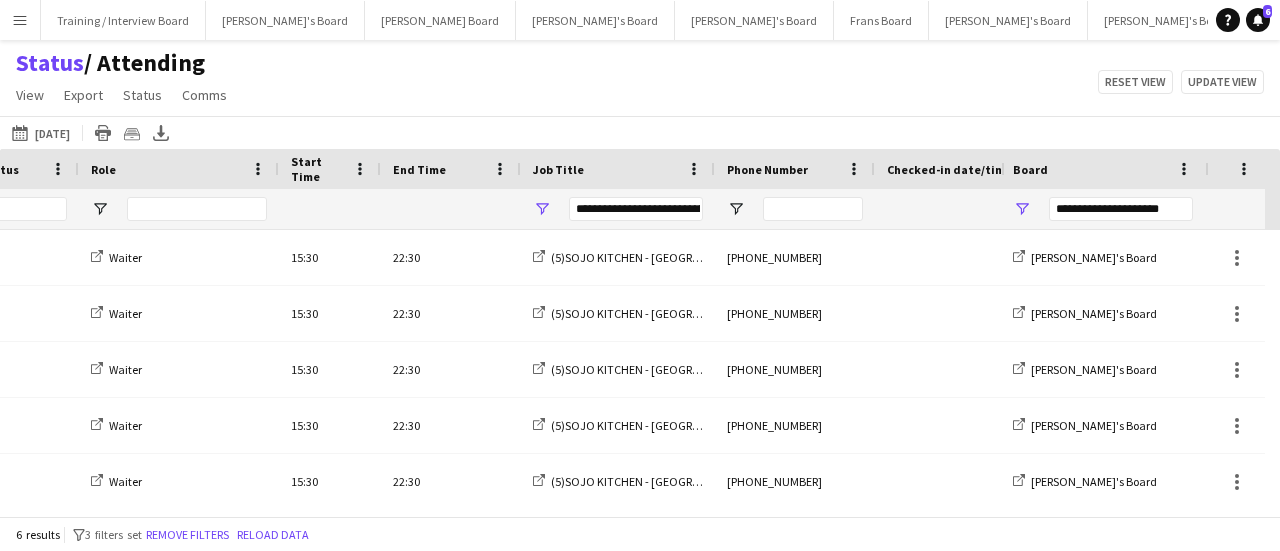 scroll, scrollTop: 0, scrollLeft: 166, axis: horizontal 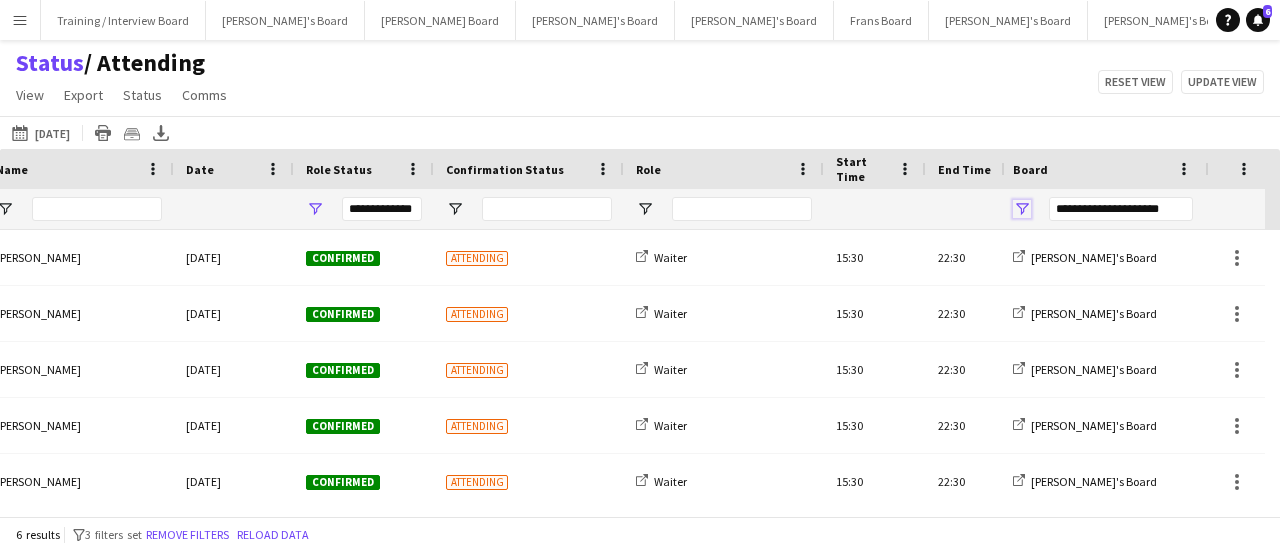 click at bounding box center [1022, 209] 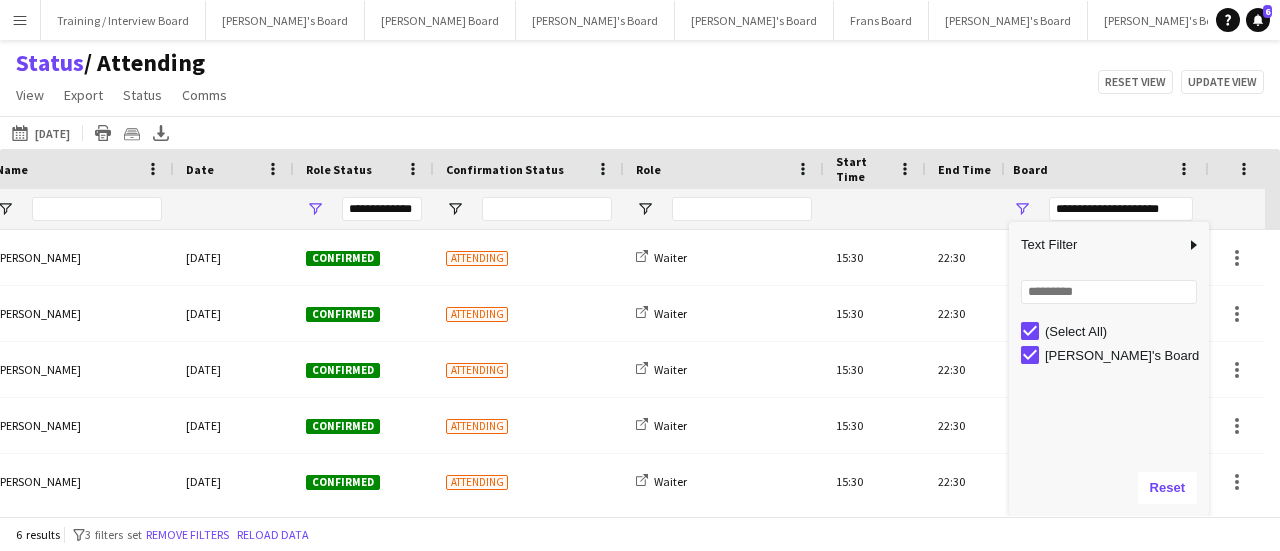 click on "Status    / Attending   View   Views  Default view Airshow Accreditation Airshow Check In Attending BPE Import CFS Check In Alpha and Placement Check in Timesheet Client Timesheet Phone Number v1.0 Client Timesheet v1.0 JZ Timesheet 2024 Placement Transfer References Import RWHS SFC TIMESHEET Sharecode Check New view Update view Delete view Edit name Customise view Customise filters Reset Filters Reset View Reset All  Export  Export as XLSX Export as CSV Export as PDF Crew files as ZIP  Status  Confirm attendance Check-in Check-out Clear confirm attendance Clear check-in Clear check-out  Comms  Send notification Chat  Reset view   Update view" 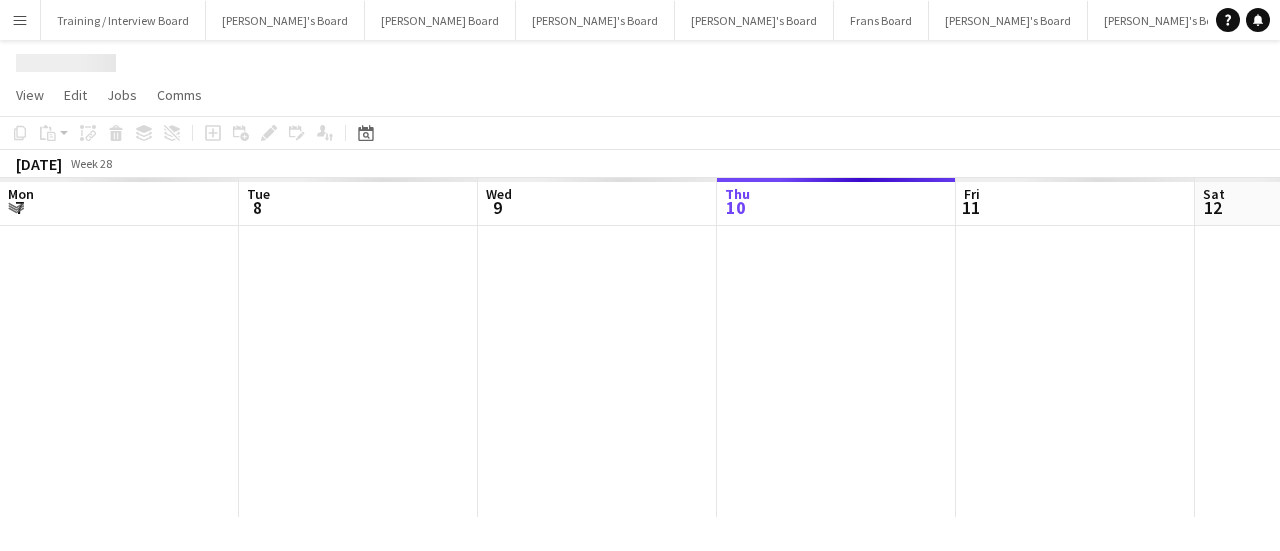 scroll, scrollTop: 0, scrollLeft: 0, axis: both 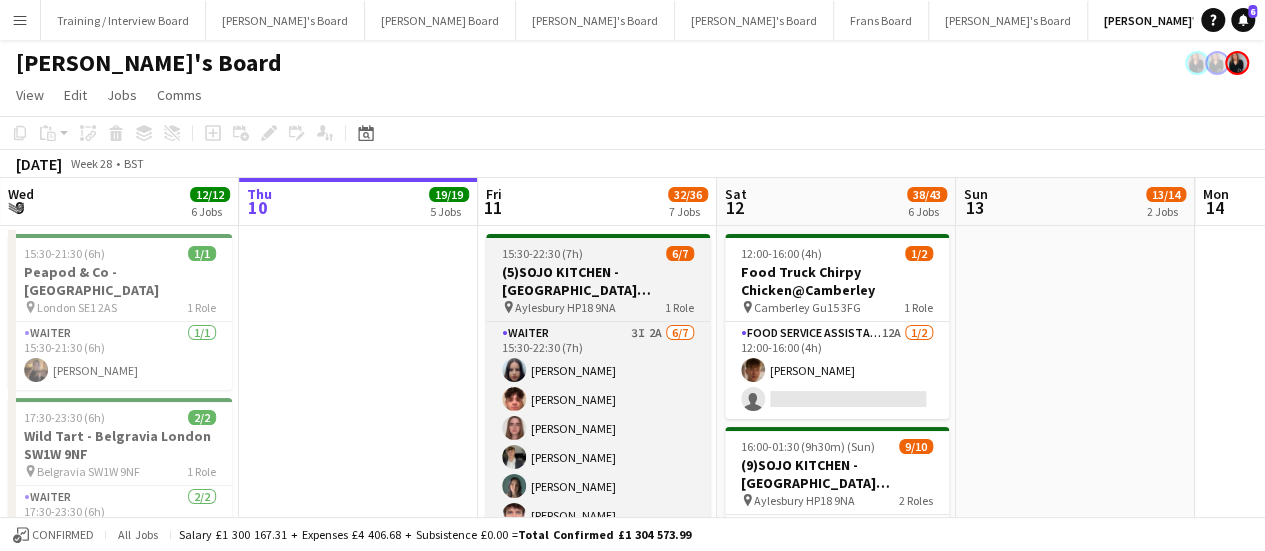 click on "(5)SOJO KITCHEN - [GEOGRAPHIC_DATA] [GEOGRAPHIC_DATA]" at bounding box center [598, 281] 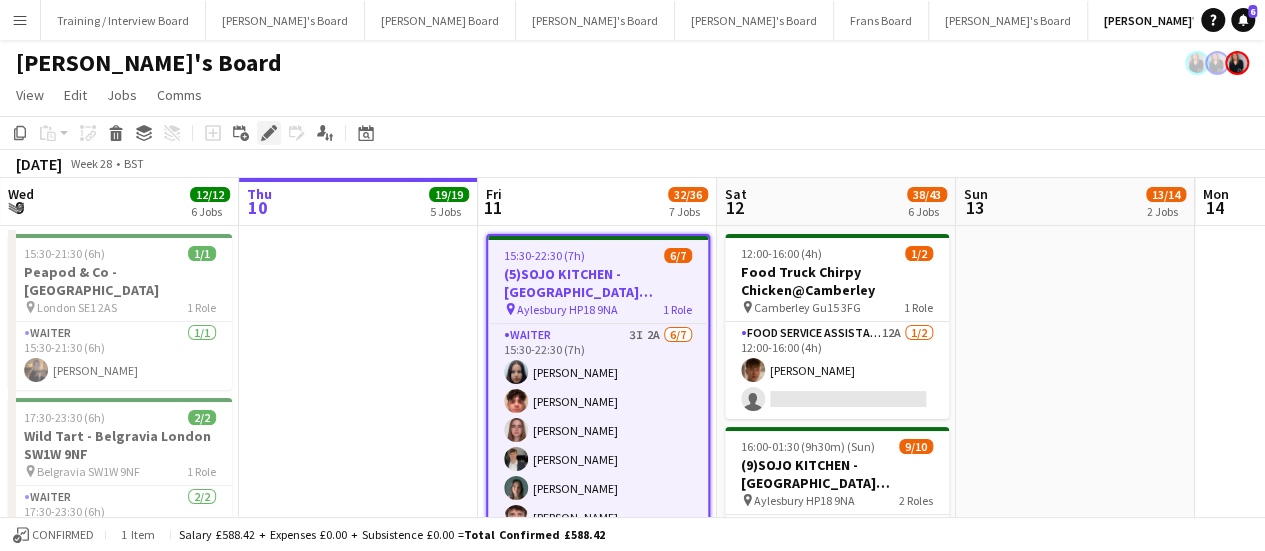 click on "Edit" 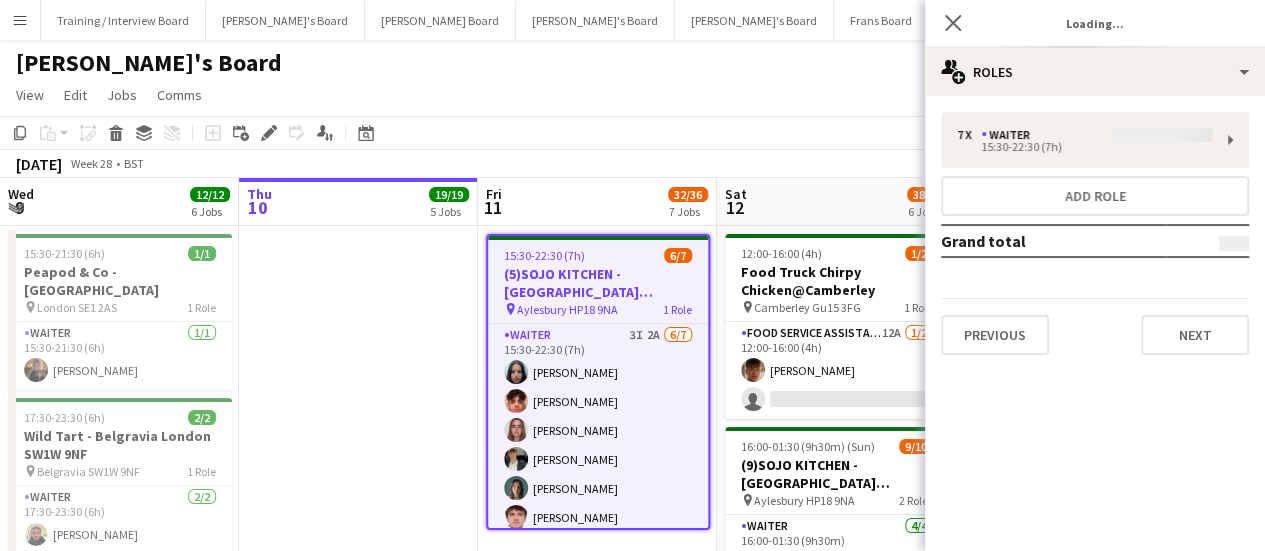 type on "**********" 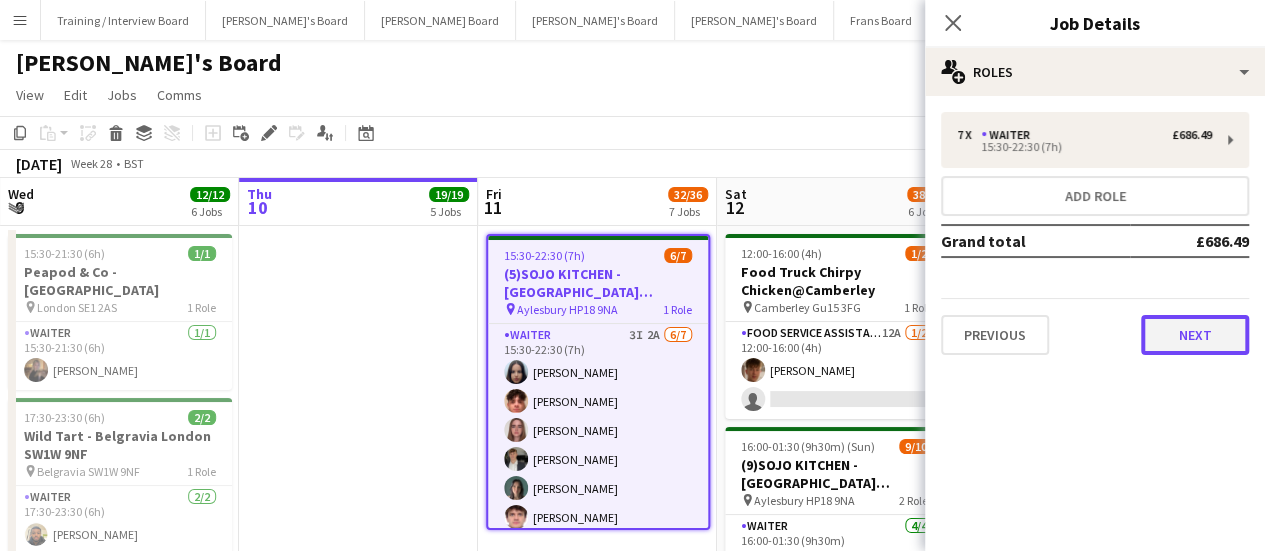 click on "Next" at bounding box center [1195, 335] 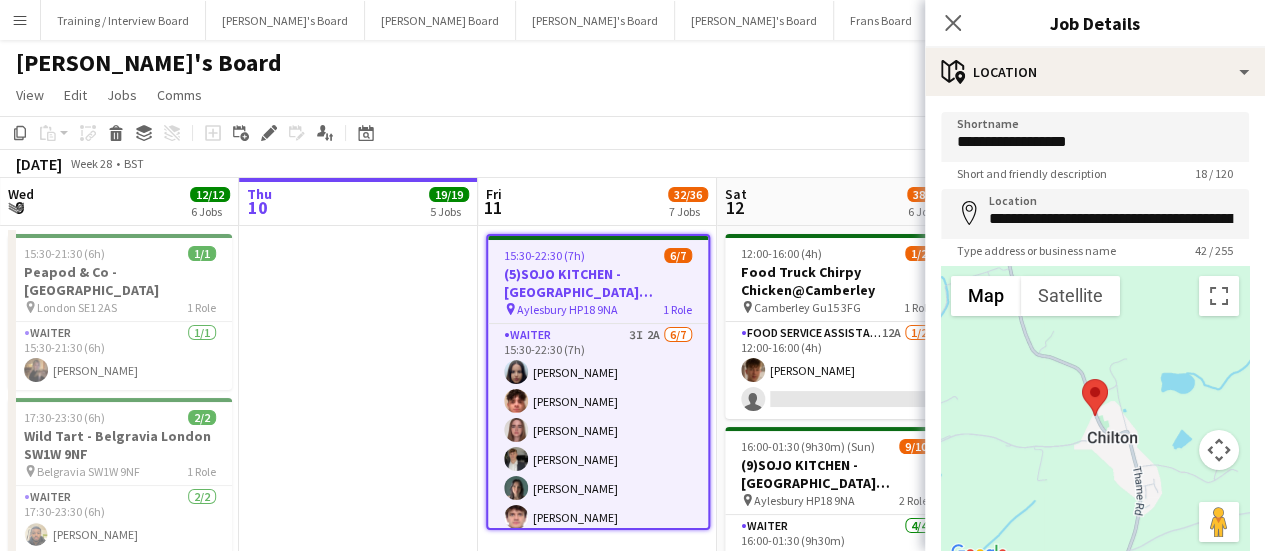 scroll, scrollTop: 155, scrollLeft: 0, axis: vertical 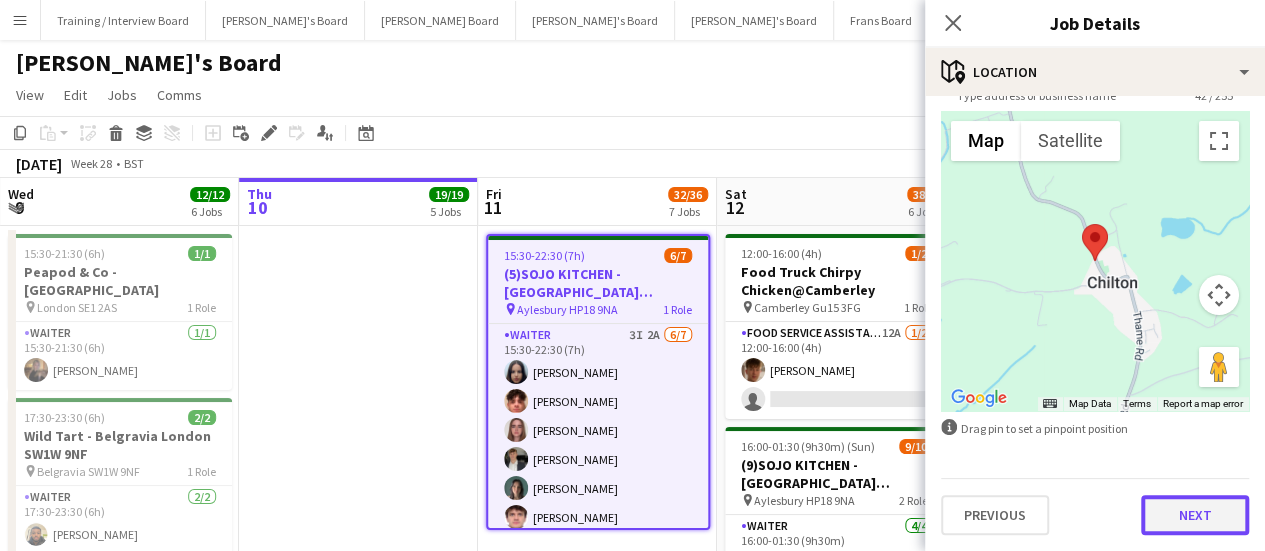 click on "Next" at bounding box center (1195, 515) 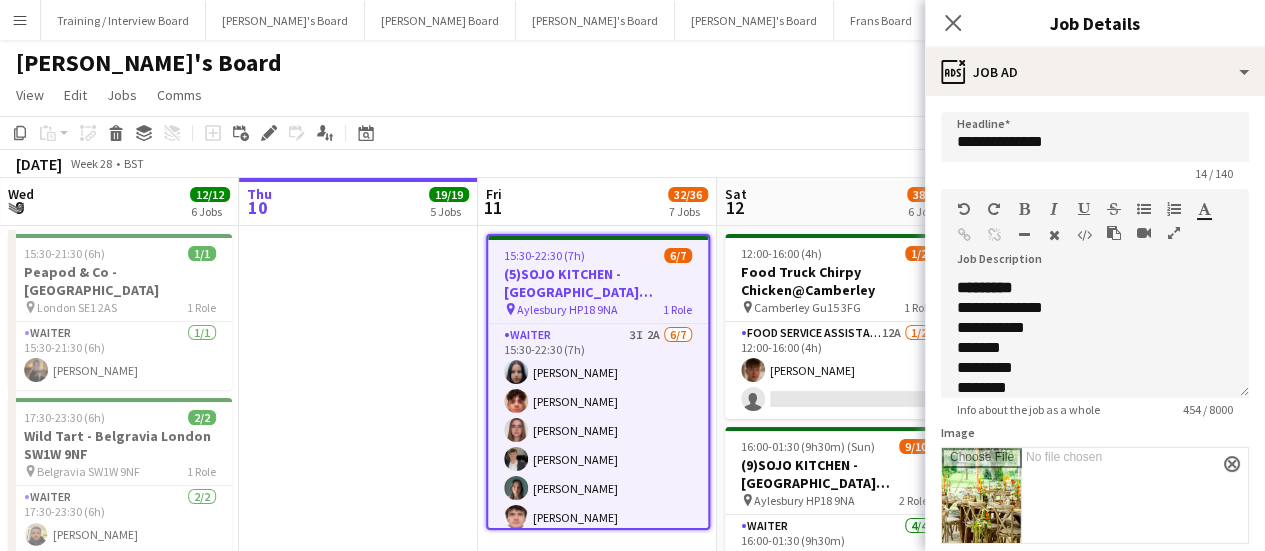 scroll, scrollTop: 0, scrollLeft: 0, axis: both 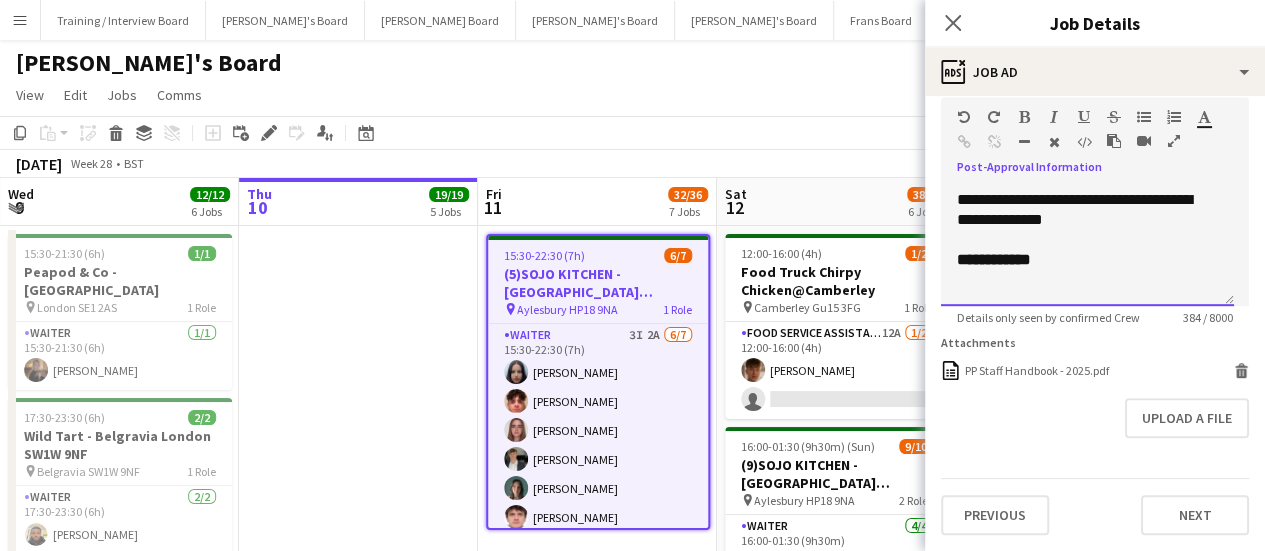 click on "**********" at bounding box center [1087, 260] 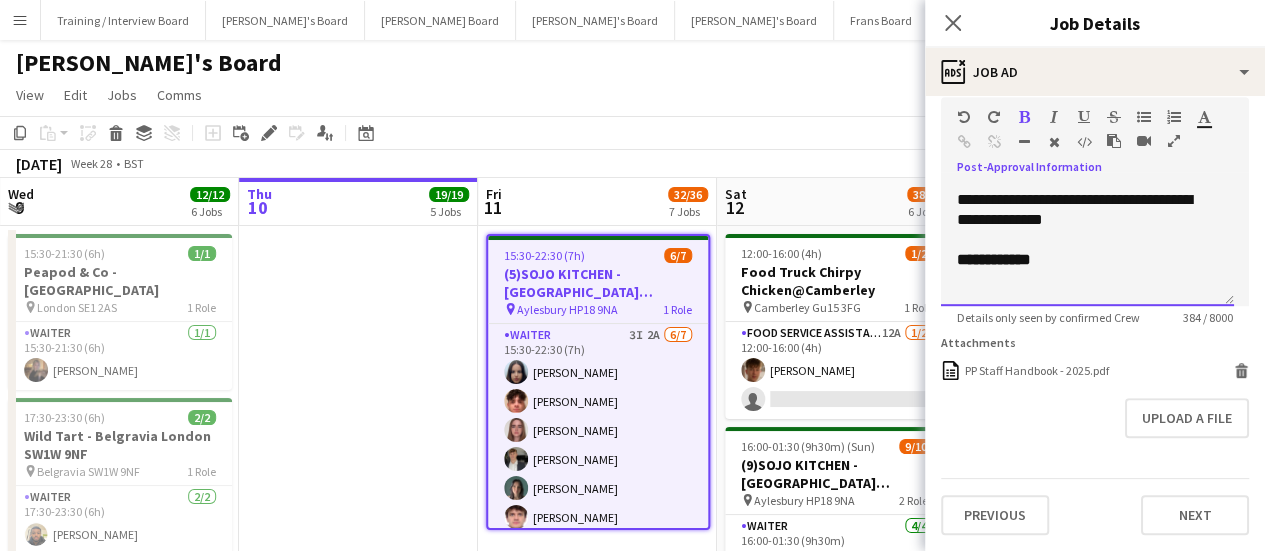 type 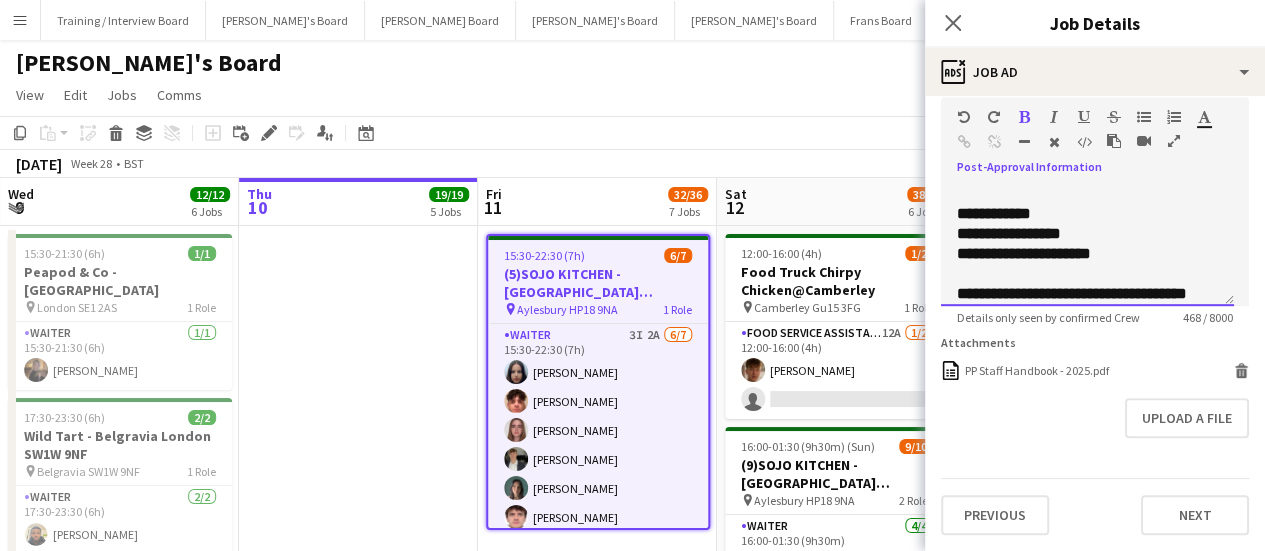 scroll, scrollTop: 222, scrollLeft: 0, axis: vertical 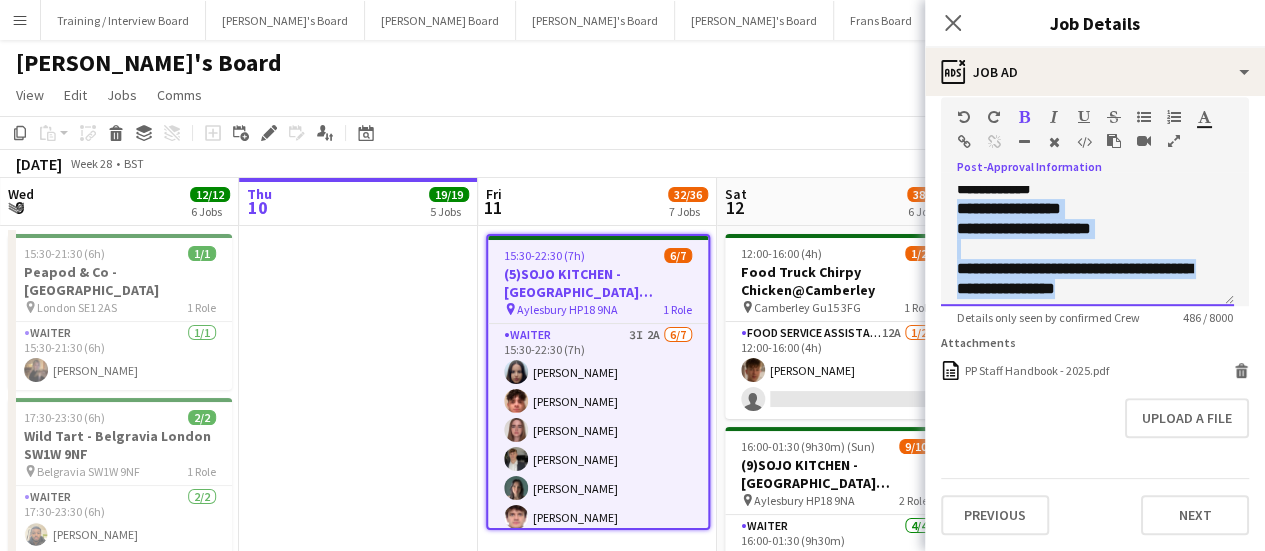 drag, startPoint x: 1104, startPoint y: 280, endPoint x: 952, endPoint y: 204, distance: 169.94116 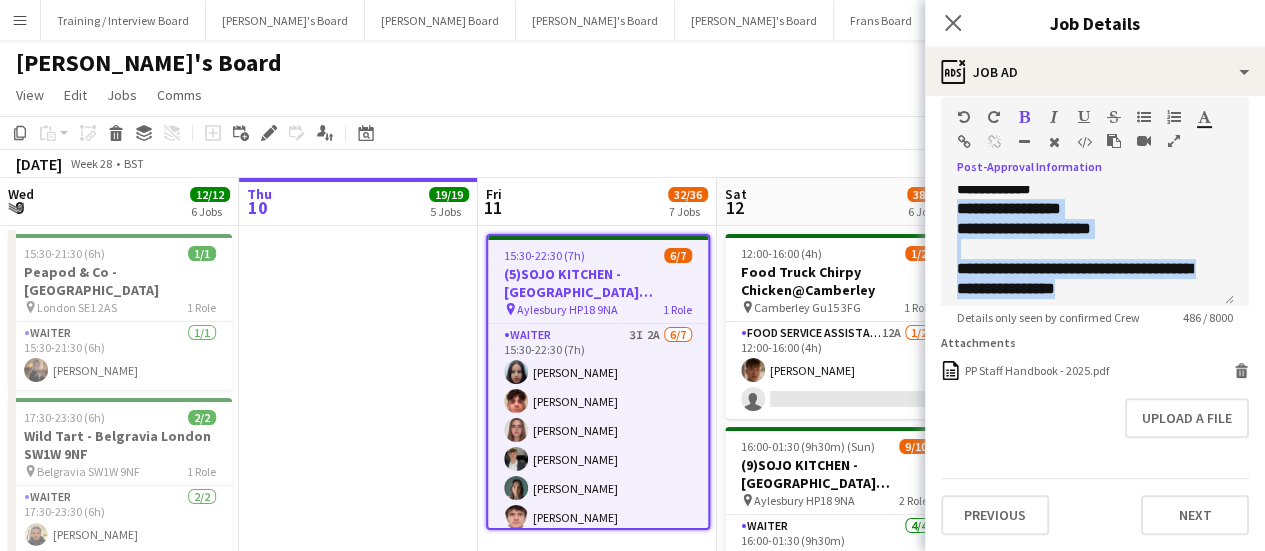 click at bounding box center (358, 495) 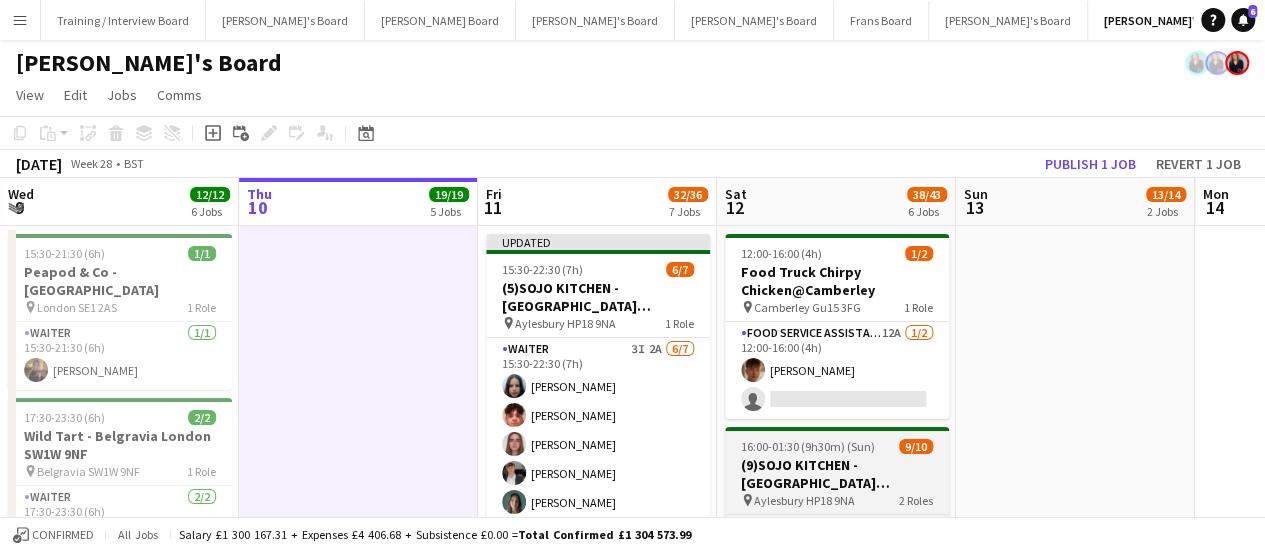 click on "(9)SOJO KITCHEN - [GEOGRAPHIC_DATA] [GEOGRAPHIC_DATA]" at bounding box center (837, 474) 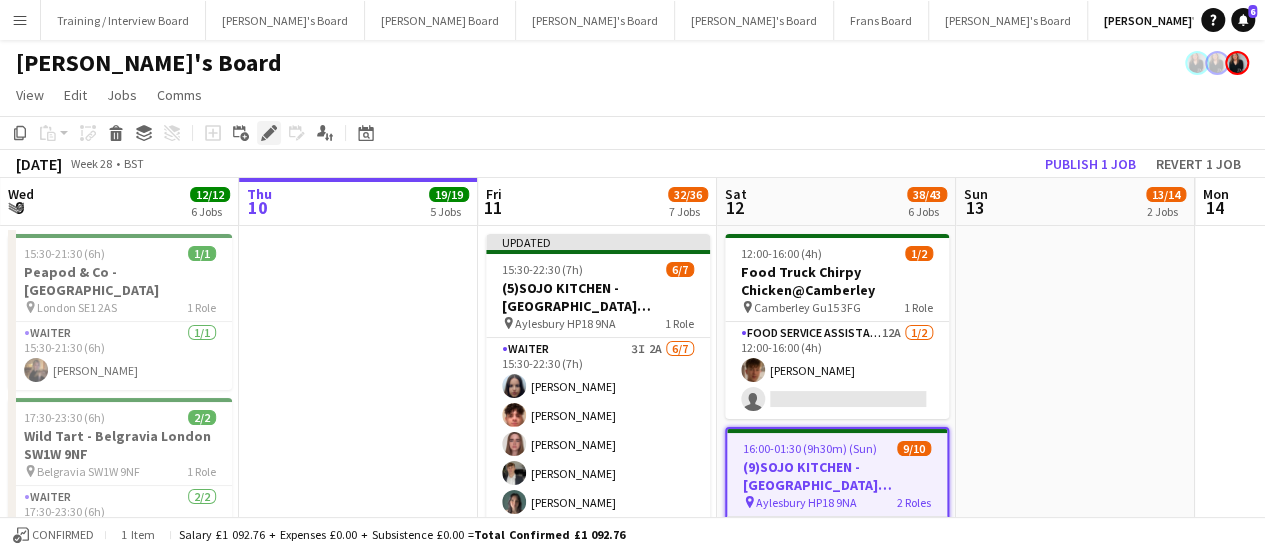 click 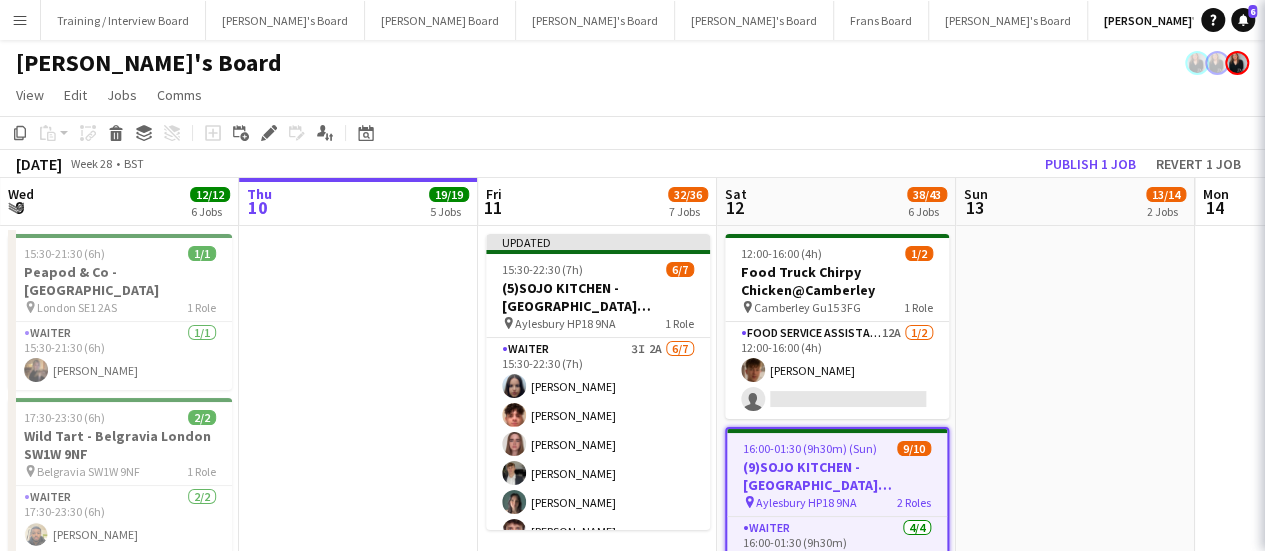 type on "**********" 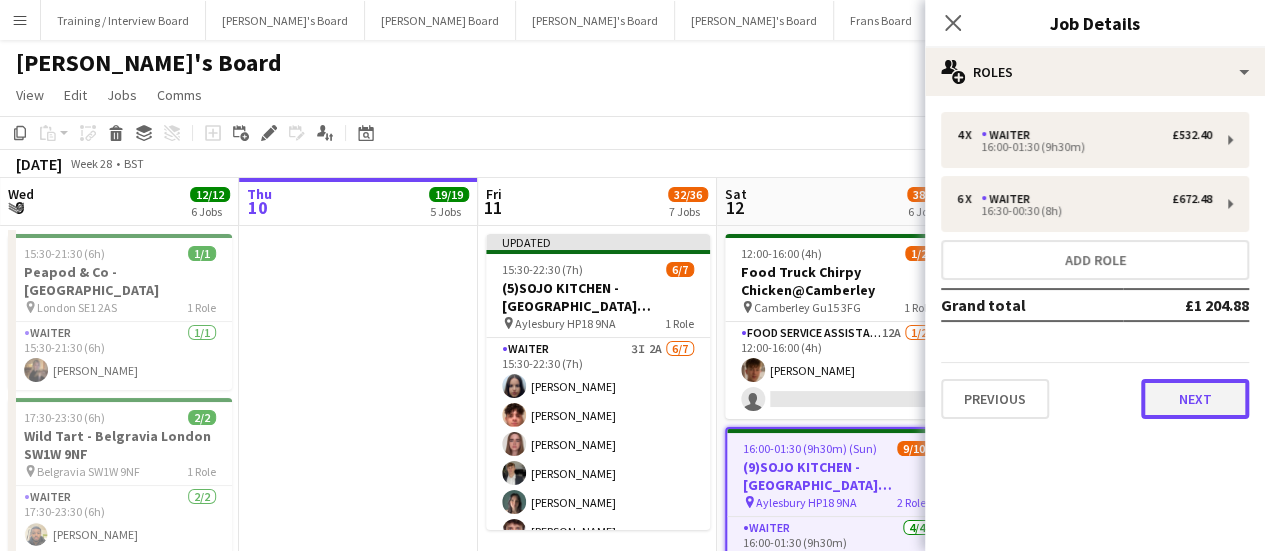 click on "Next" at bounding box center [1195, 399] 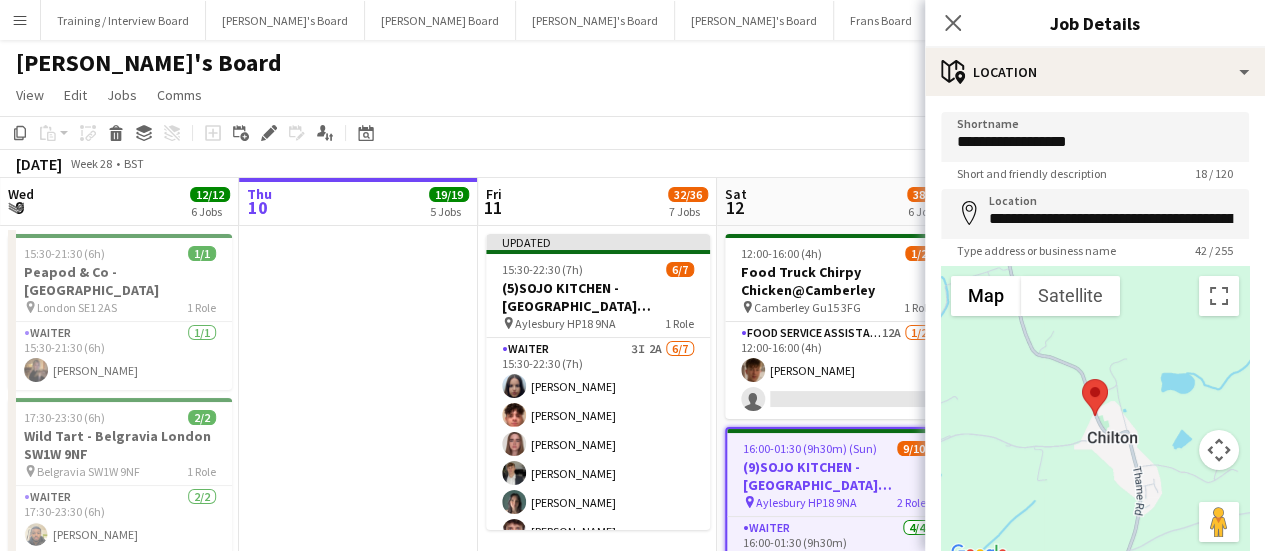 scroll, scrollTop: 155, scrollLeft: 0, axis: vertical 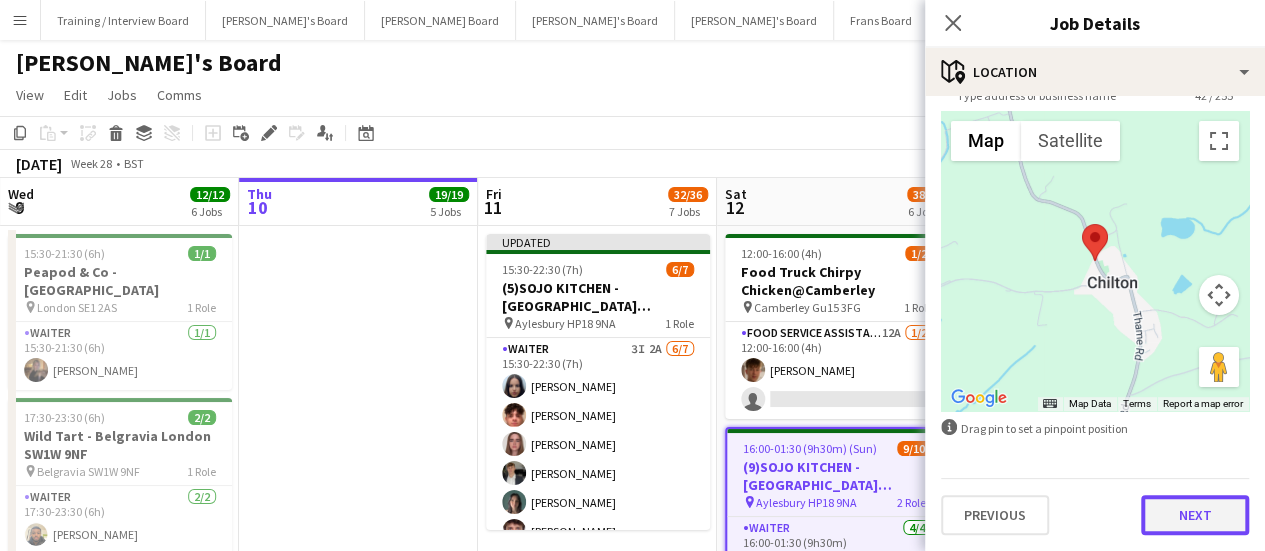 click on "Next" at bounding box center (1195, 515) 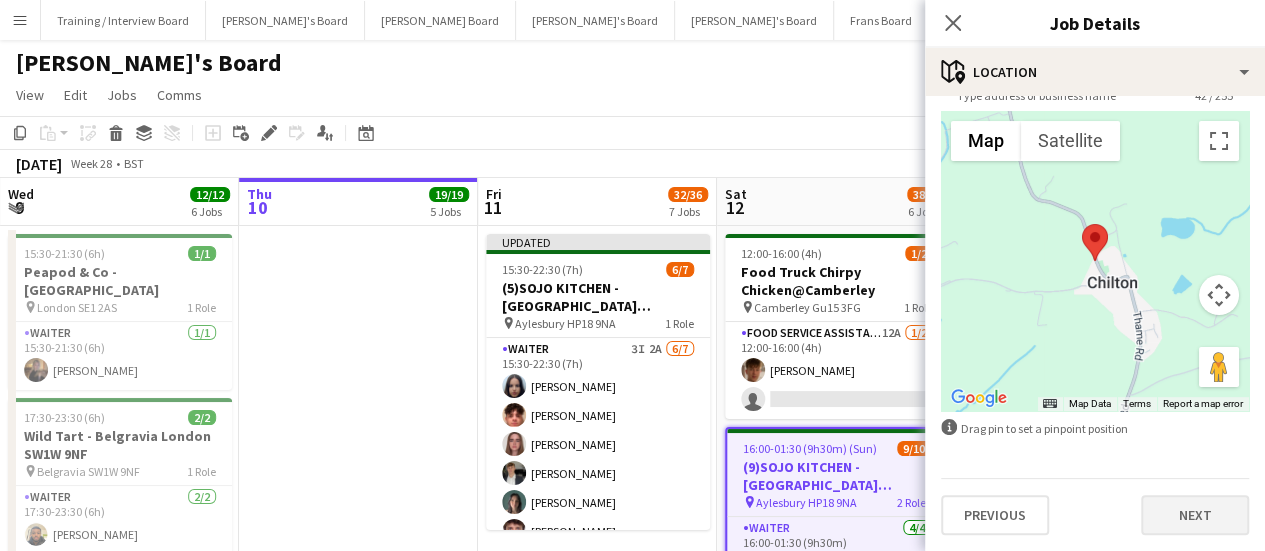 scroll, scrollTop: 0, scrollLeft: 0, axis: both 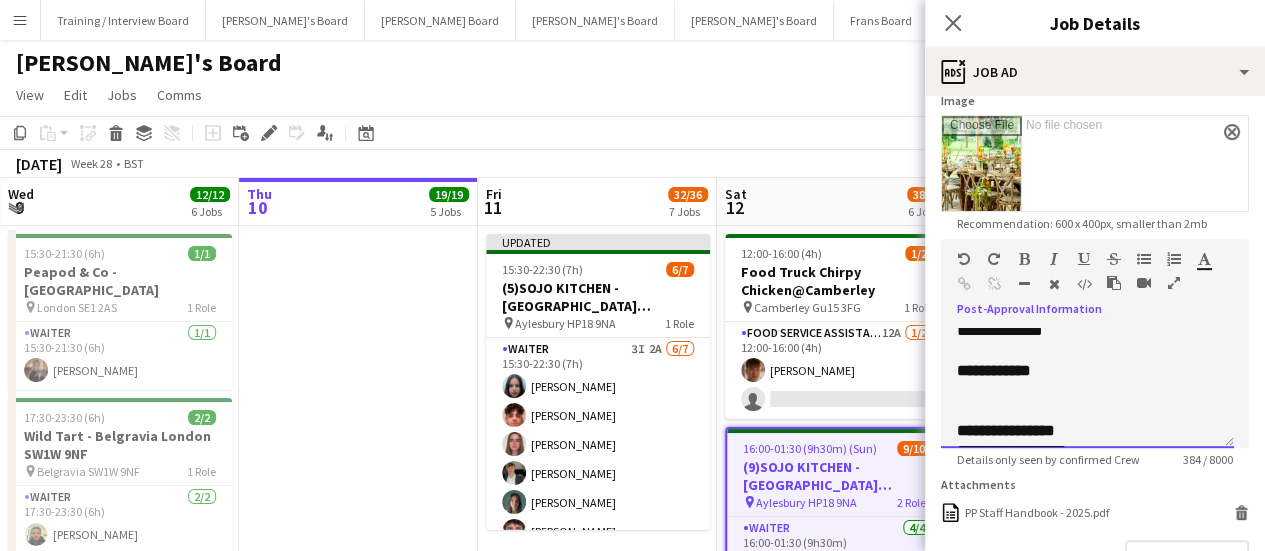 click on "**********" at bounding box center (1087, 371) 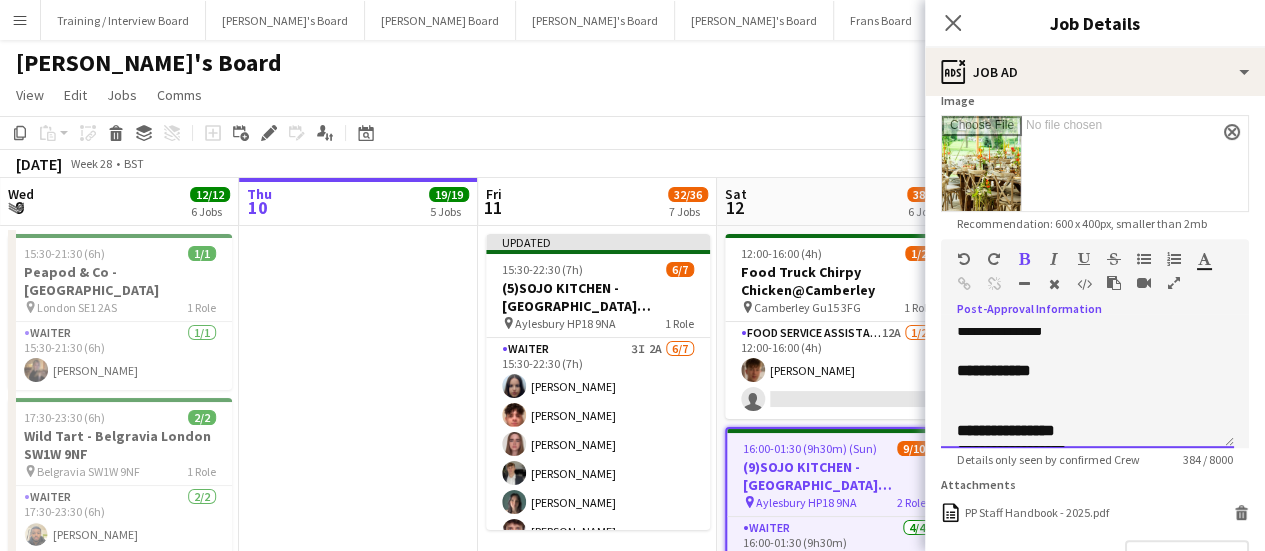 type 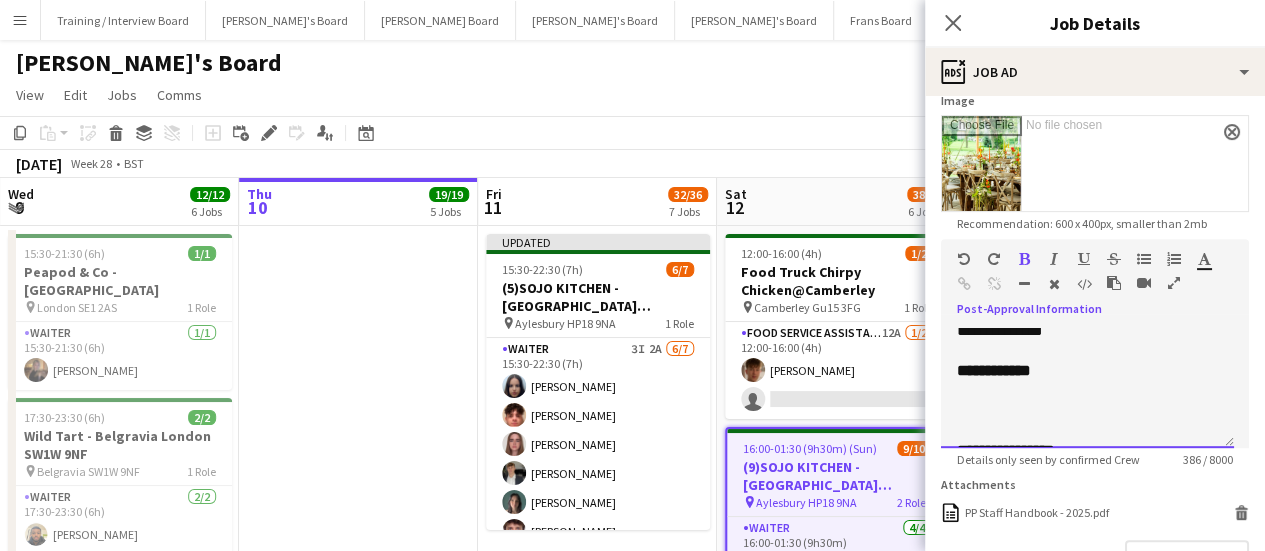 scroll, scrollTop: 222, scrollLeft: 0, axis: vertical 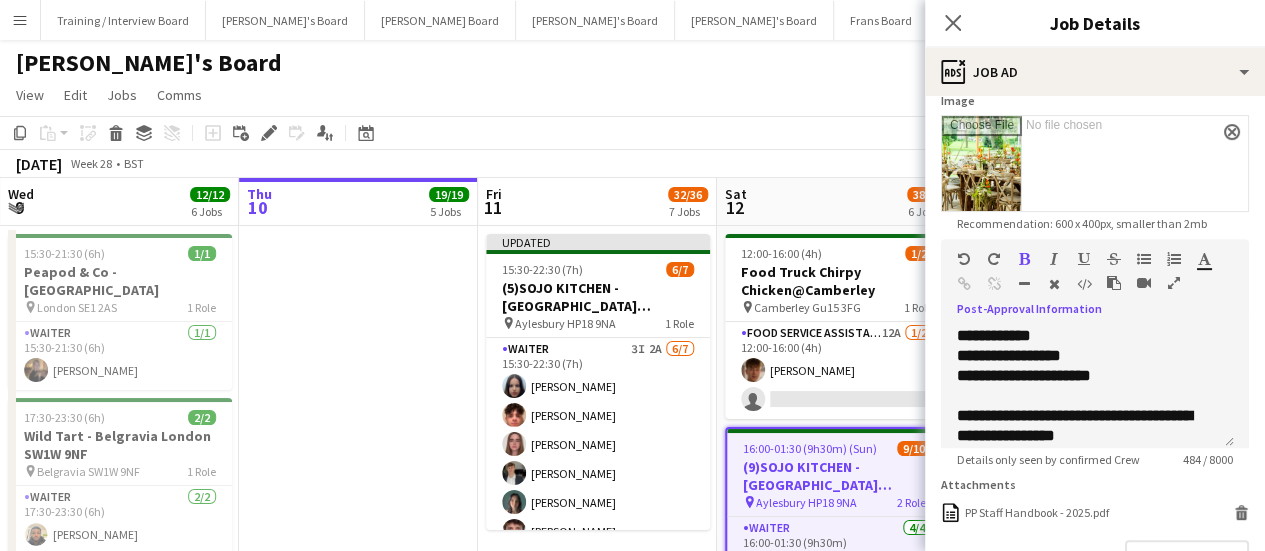 click at bounding box center [358, 495] 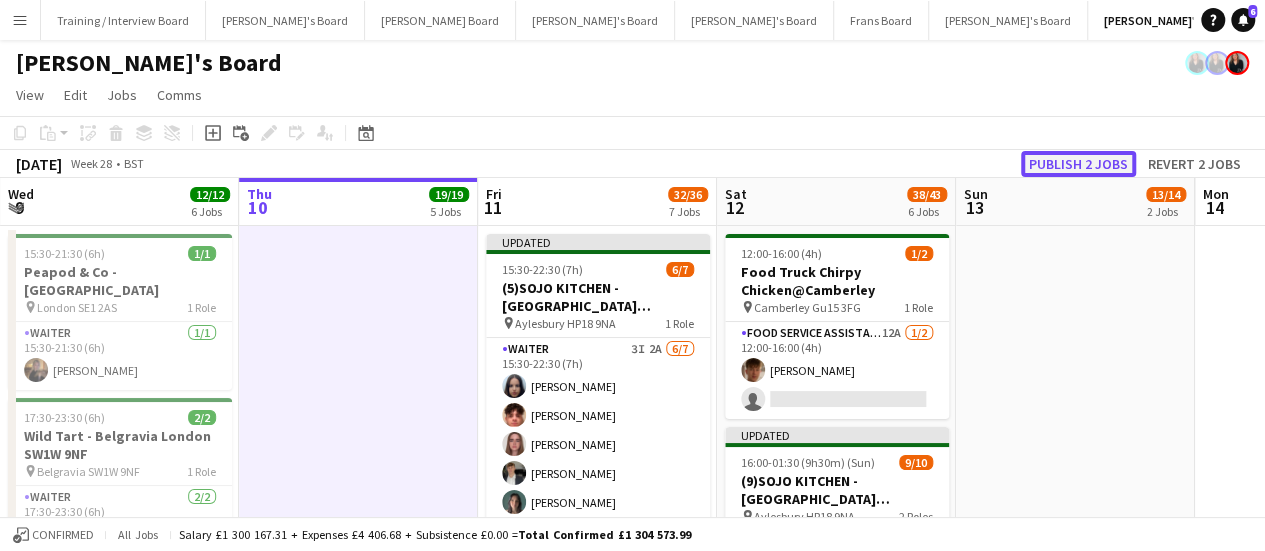 click on "Publish 2 jobs" 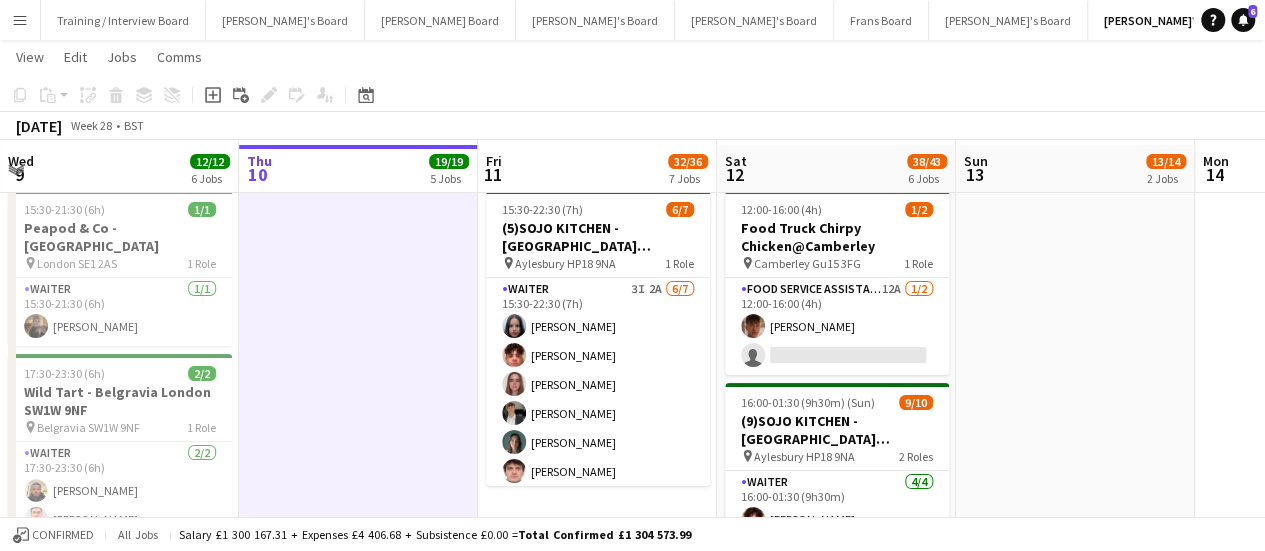 scroll, scrollTop: 28, scrollLeft: 0, axis: vertical 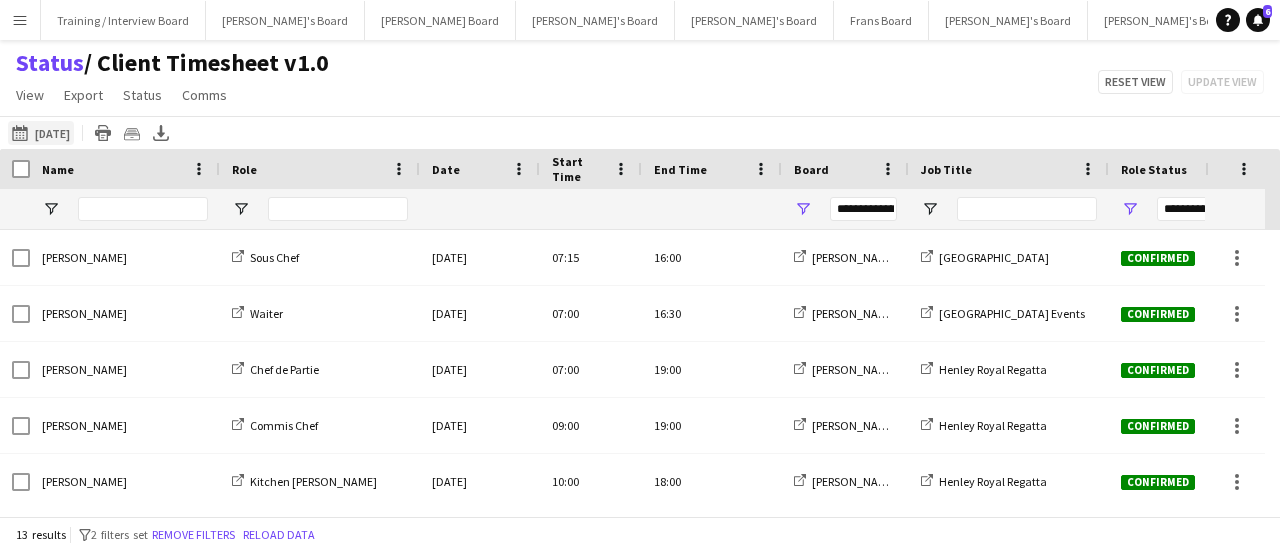 click on "10-07-2025 to 16-07-2025
04-07-2025" 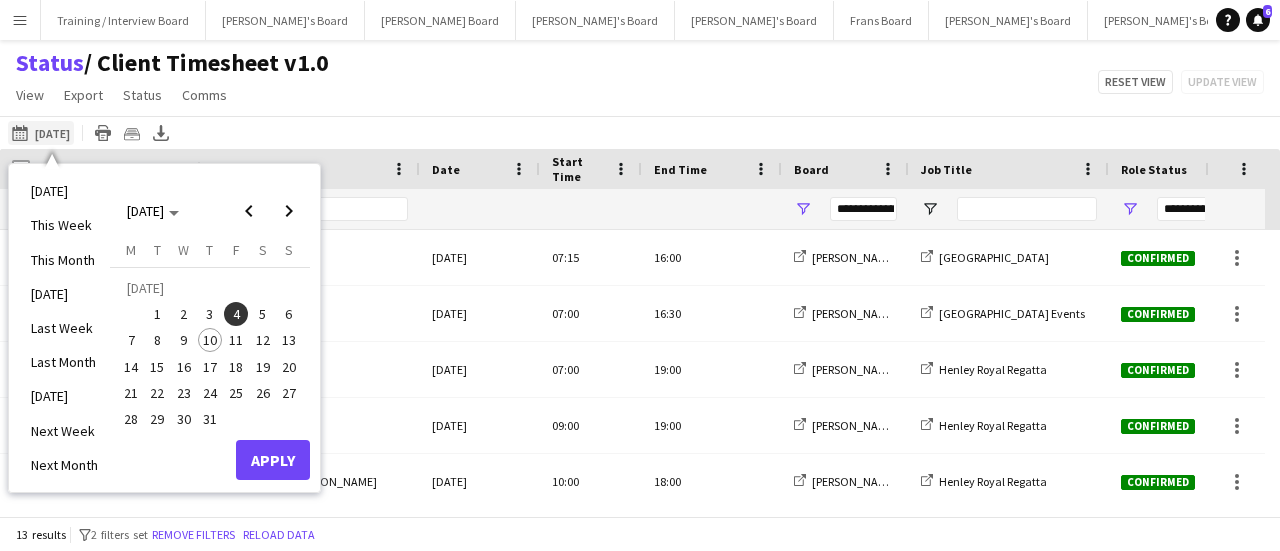 click on "10-07-2025 to 16-07-2025
04-07-2025" 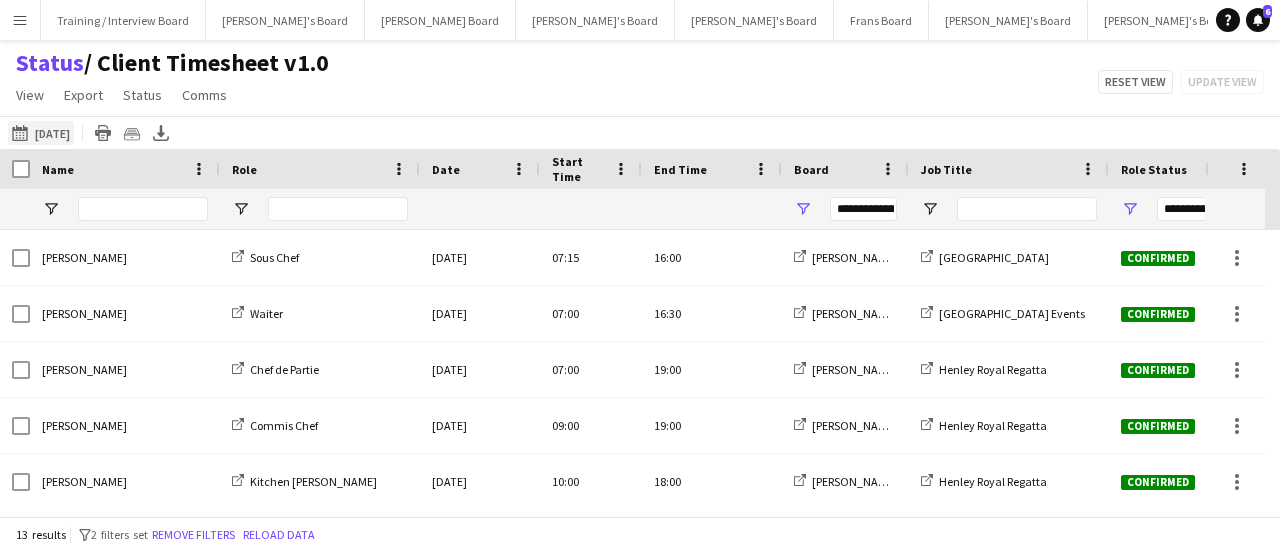 click on "10-07-2025 to 16-07-2025
04-07-2025" 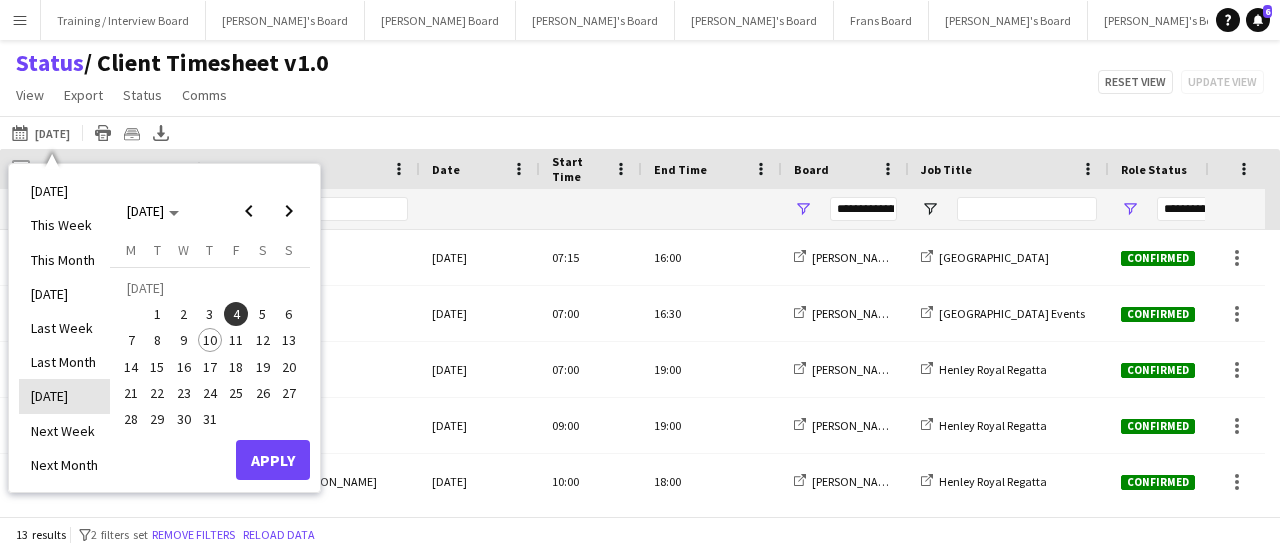 click on "[DATE]" at bounding box center [64, 396] 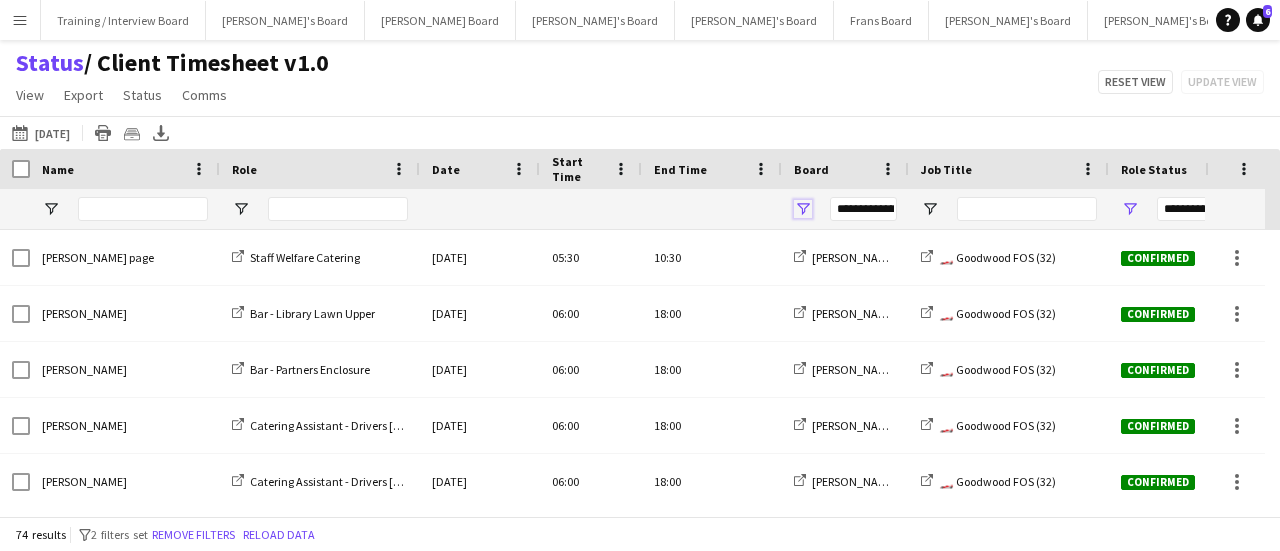 click at bounding box center [803, 209] 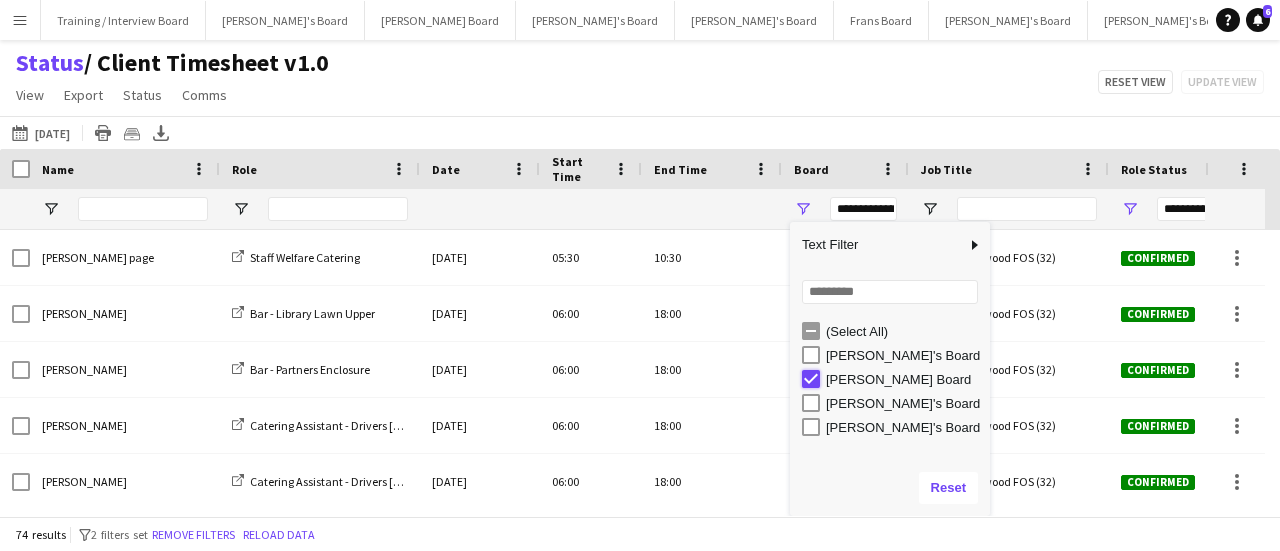 type on "***" 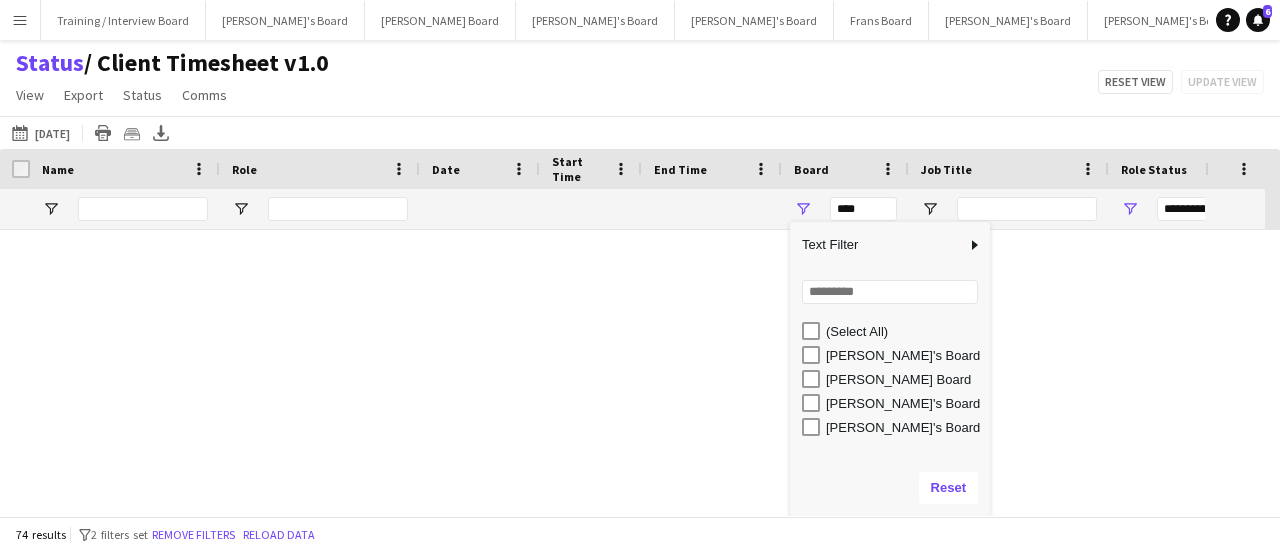 type on "***" 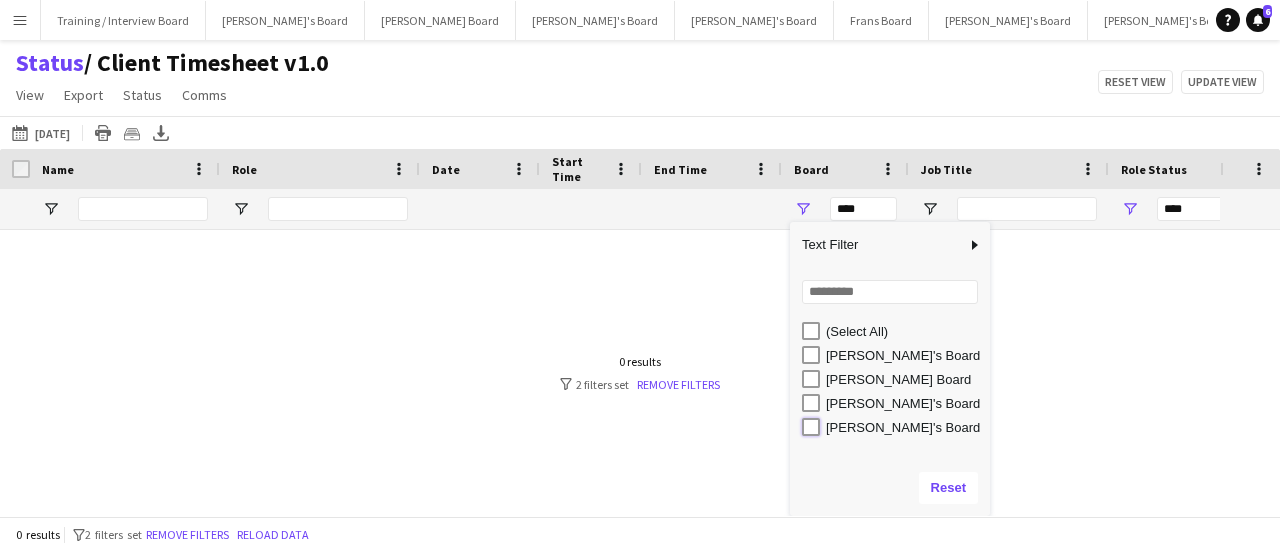 type on "**********" 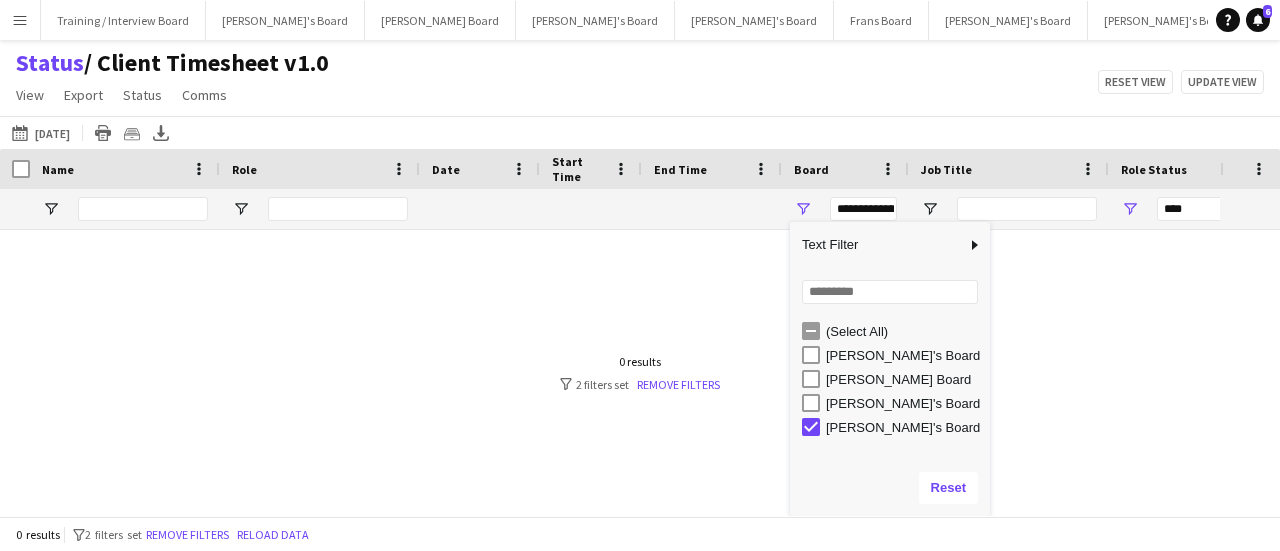 type on "**********" 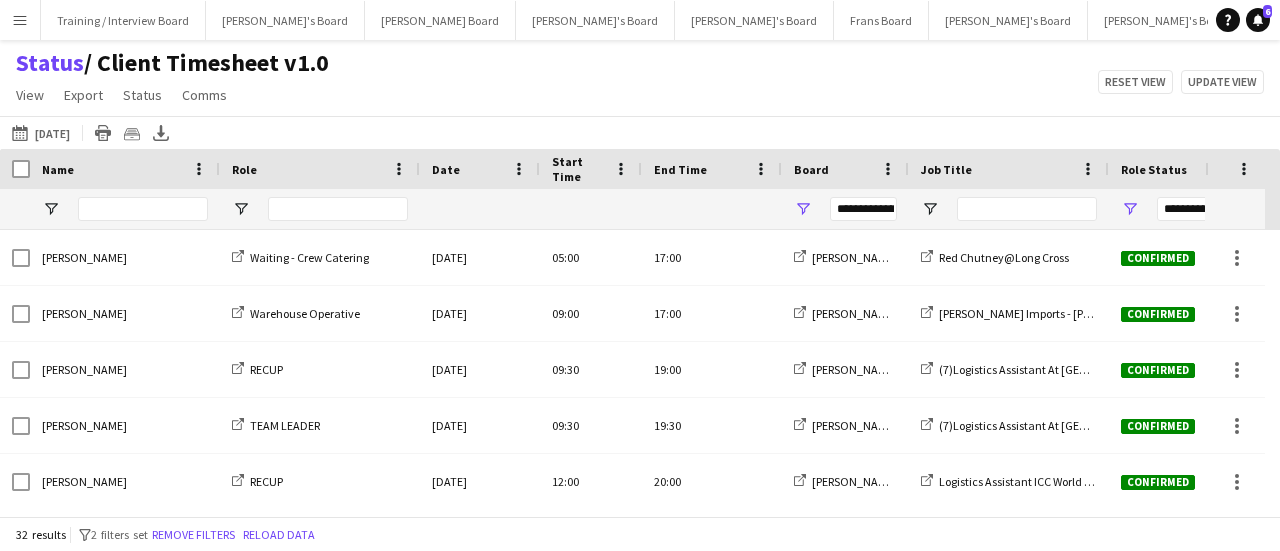 click on "Status    / Client Timesheet v1.0   View   Views  Default view Airshow Accreditation Airshow Check In Attending BPE Import CFS Check In Alpha and Placement Check in Timesheet Client Timesheet Phone Number v1.0 Client Timesheet v1.0 JZ Timesheet 2024 Placement Transfer References Import RWHS SFC TIMESHEET Sharecode Check New view Update view Delete view Edit name Customise view Customise filters Reset Filters Reset View Reset All  Export  Export as XLSX Export as CSV Export as PDF Crew files as ZIP  Status  Confirm attendance Check-in Check-out Clear confirm attendance Clear check-in Clear check-out  Comms  Send notification Chat  Reset view   Update view" 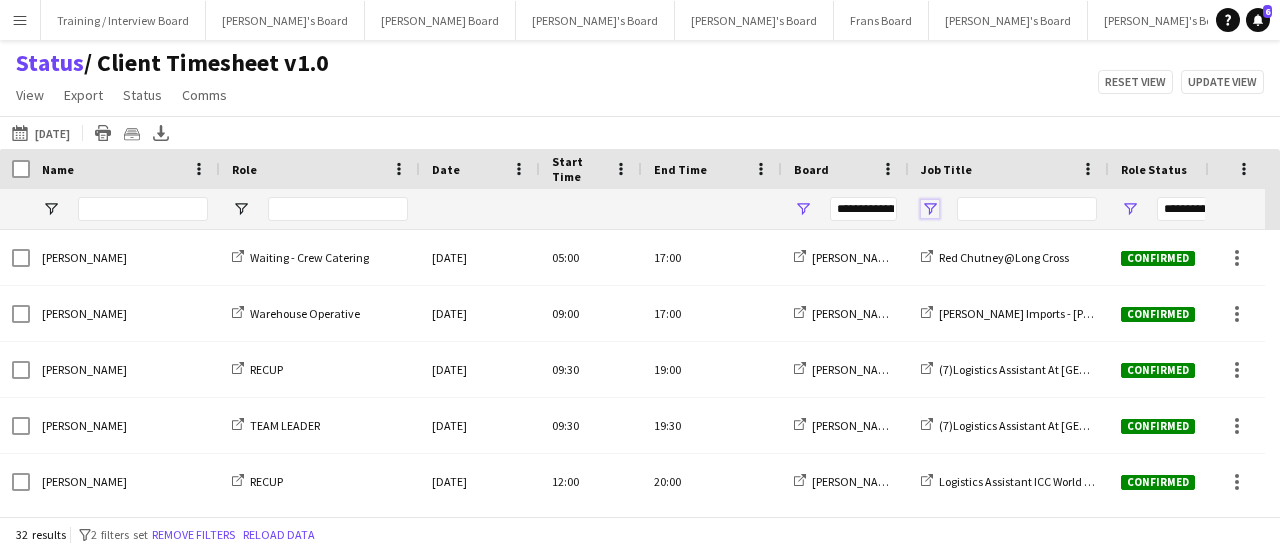 click at bounding box center (930, 209) 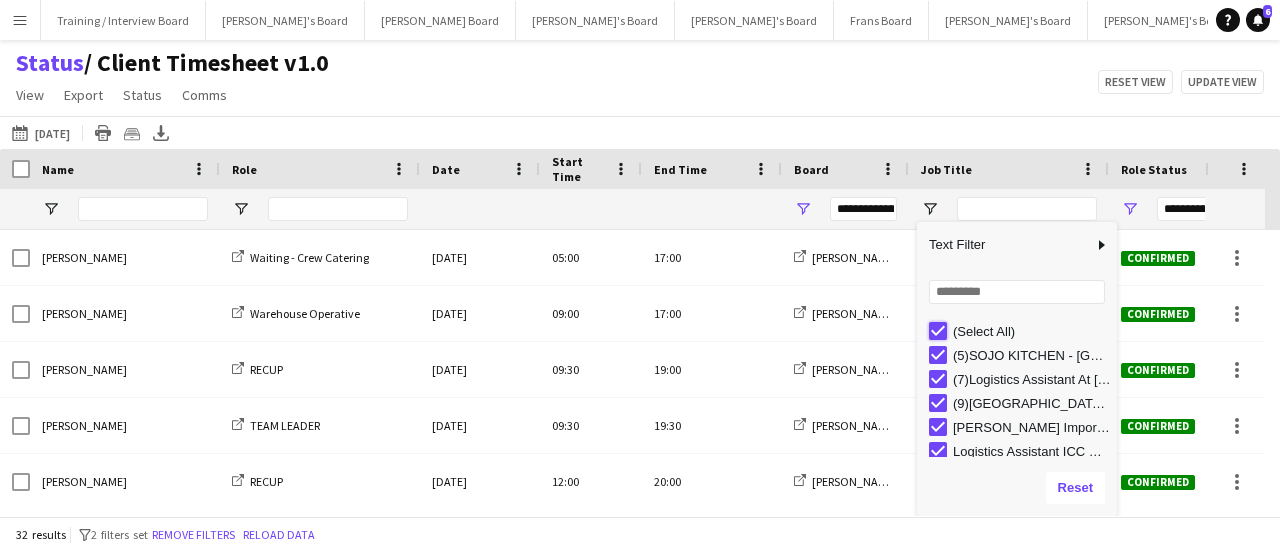type on "***" 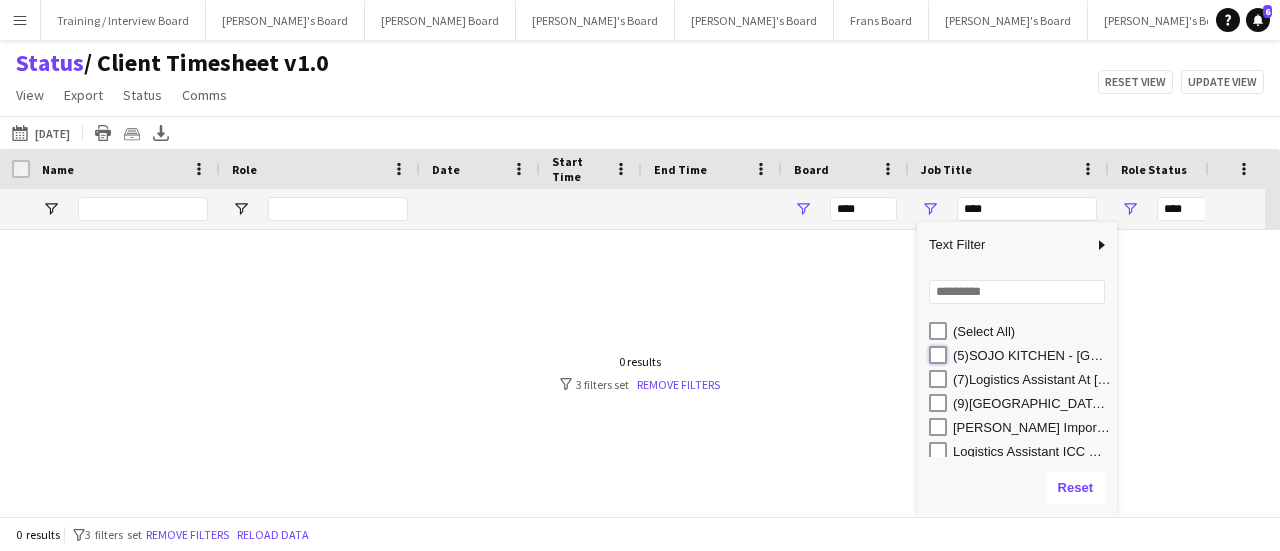 type on "**********" 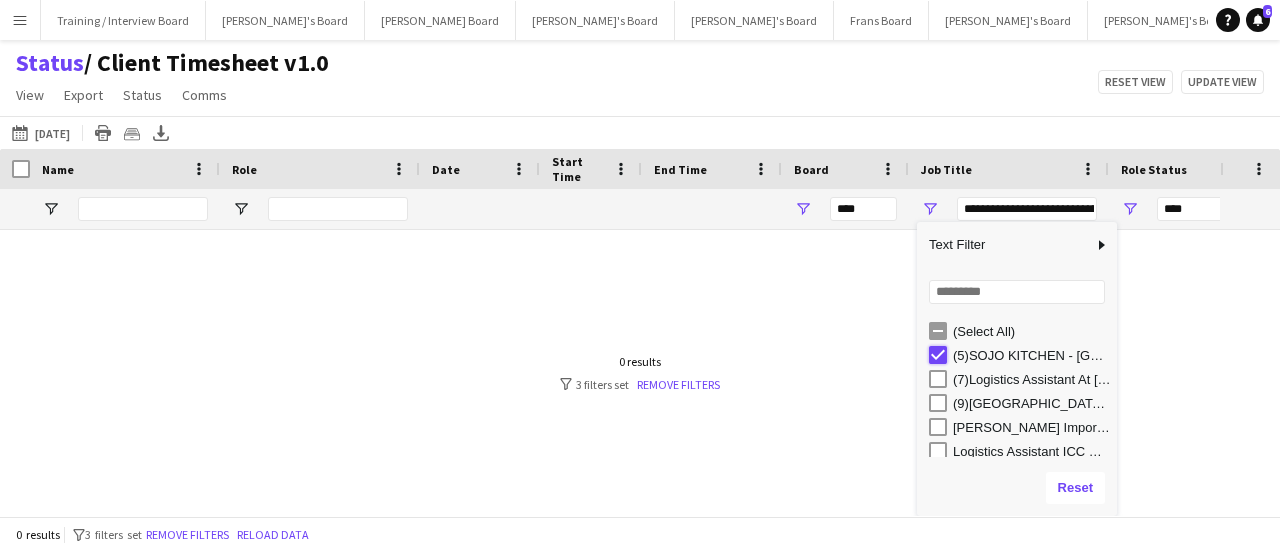 type on "**********" 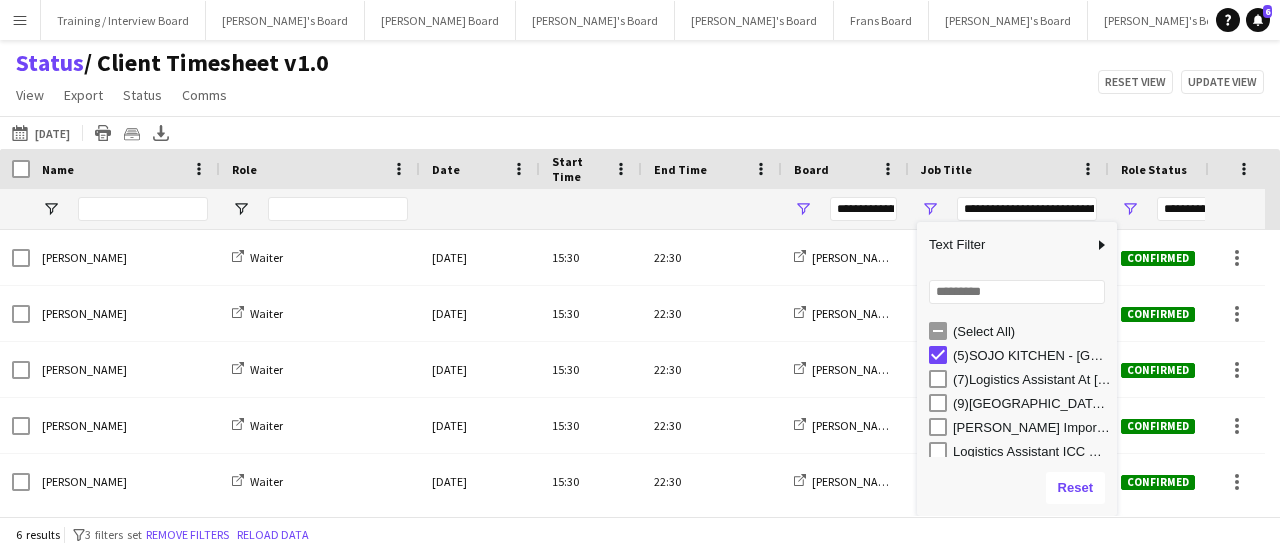 click on "Status    / Client Timesheet v1.0   View   Views  Default view Airshow Accreditation Airshow Check In Attending BPE Import CFS Check In Alpha and Placement Check in Timesheet Client Timesheet Phone Number v1.0 Client Timesheet v1.0 JZ Timesheet 2024 Placement Transfer References Import RWHS SFC TIMESHEET Sharecode Check New view Update view Delete view Edit name Customise view Customise filters Reset Filters Reset View Reset All  Export  Export as XLSX Export as CSV Export as PDF Crew files as ZIP  Status  Confirm attendance Check-in Check-out Clear confirm attendance Clear check-in Clear check-out  Comms  Send notification Chat  Reset view   Update view" 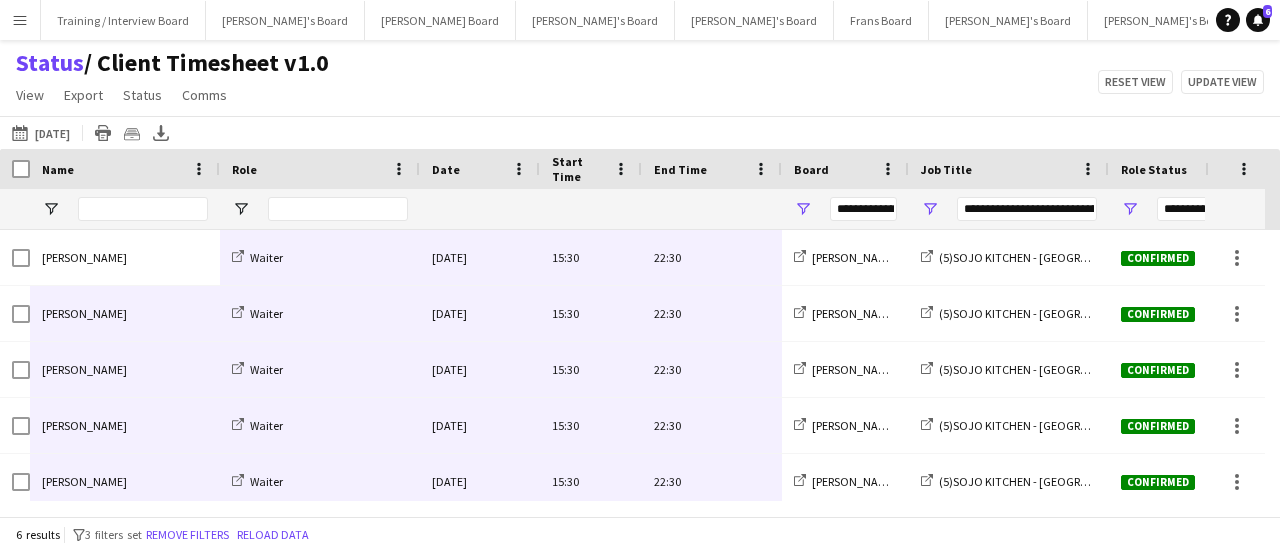 scroll, scrollTop: 64, scrollLeft: 0, axis: vertical 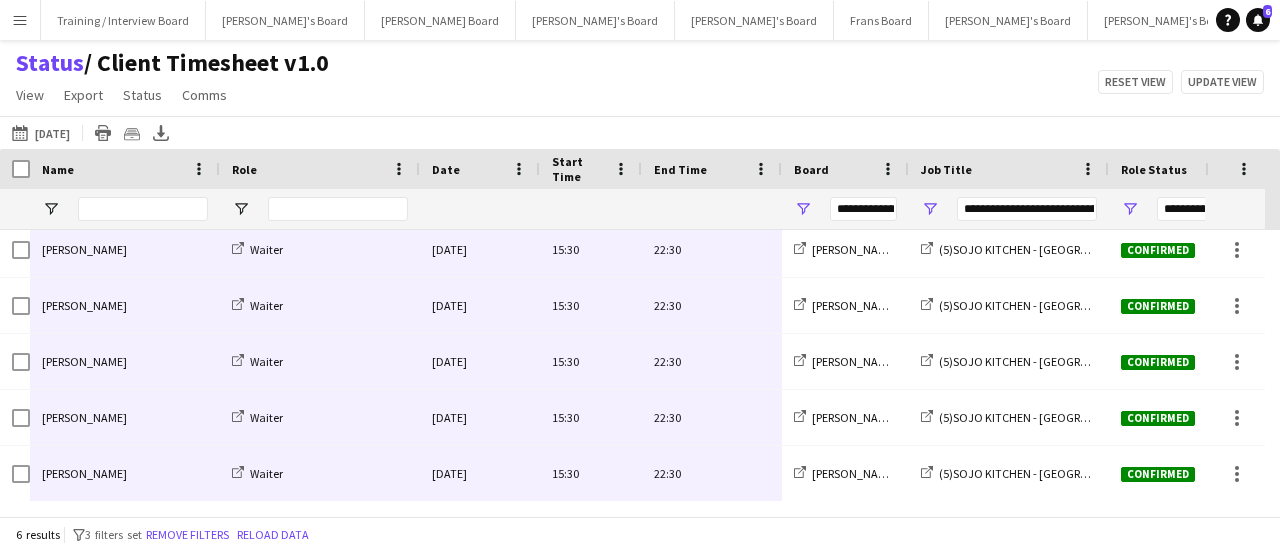 drag, startPoint x: 100, startPoint y: 260, endPoint x: 681, endPoint y: 477, distance: 620.2016 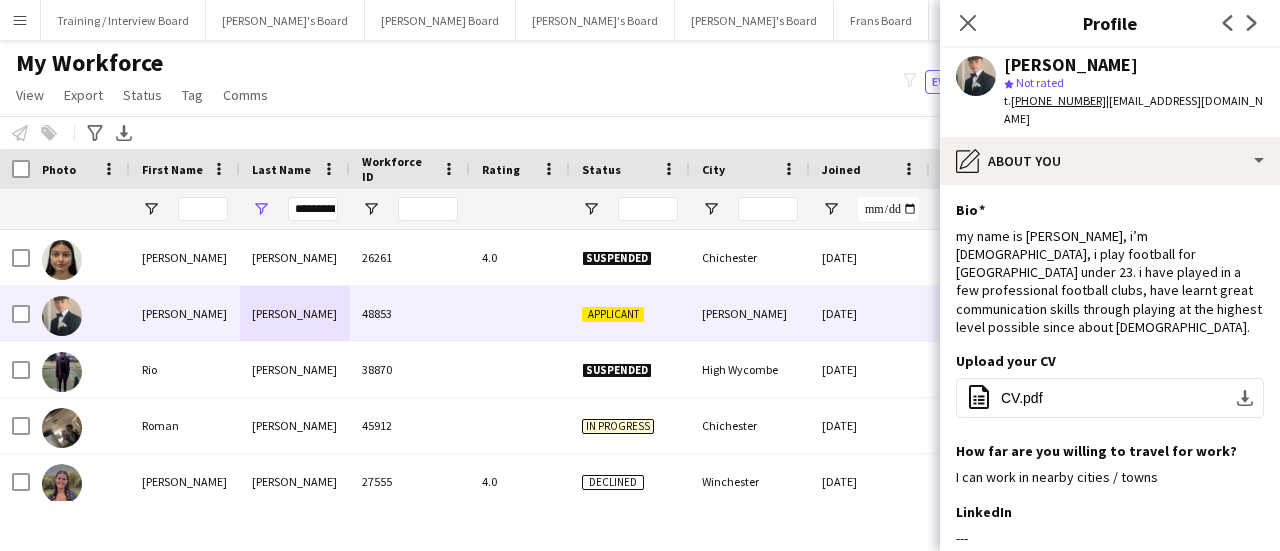 scroll, scrollTop: 0, scrollLeft: 0, axis: both 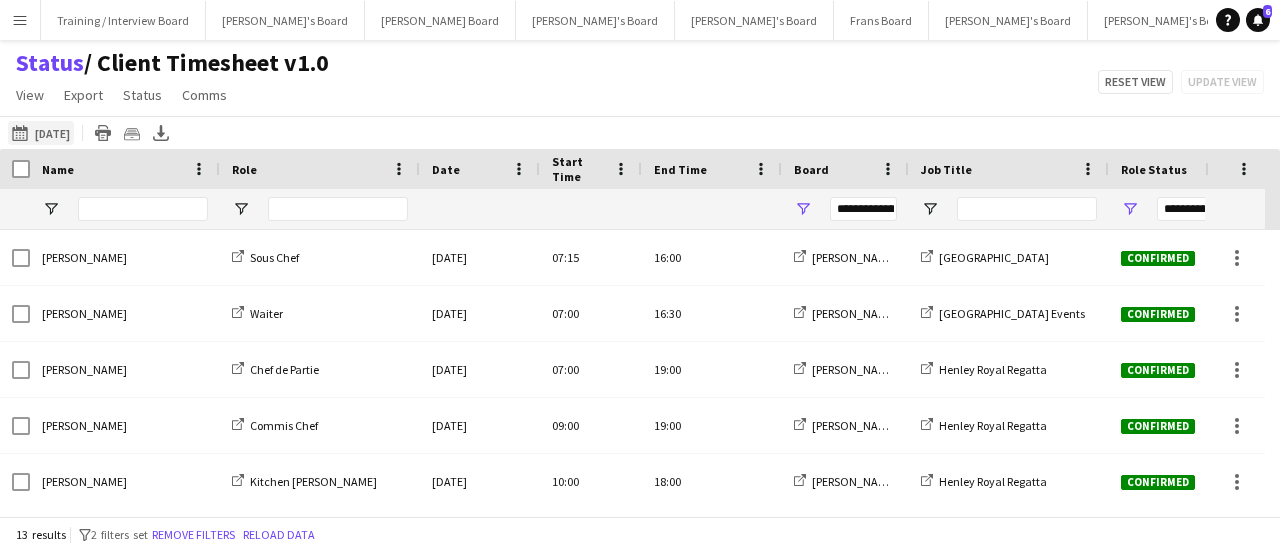 click on "[DATE] to [DATE]
[DATE]" 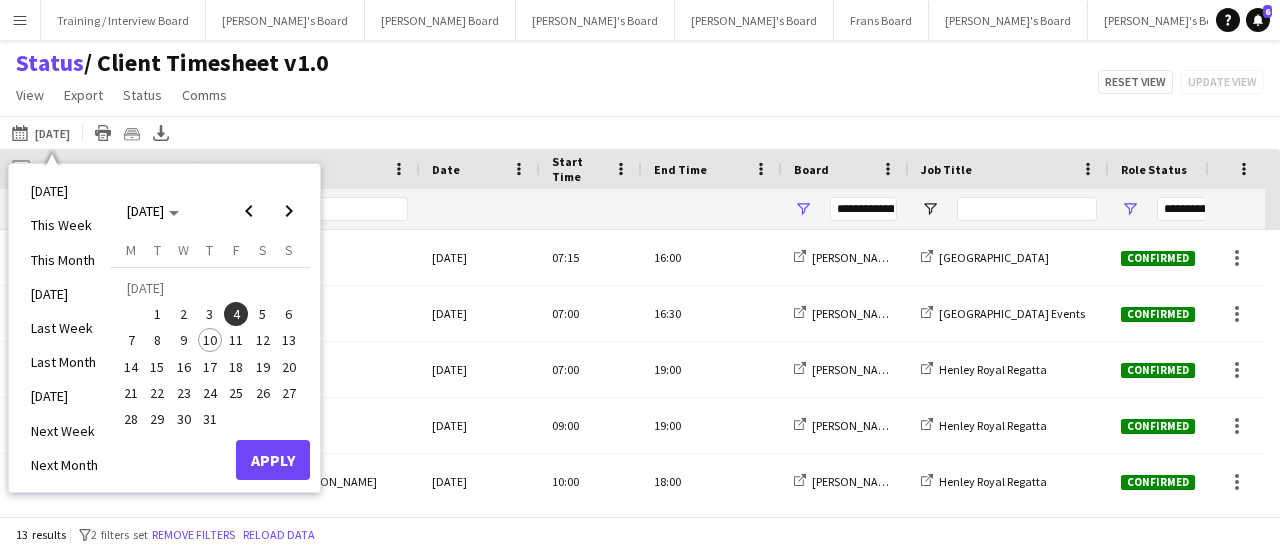 click on "12" at bounding box center (263, 340) 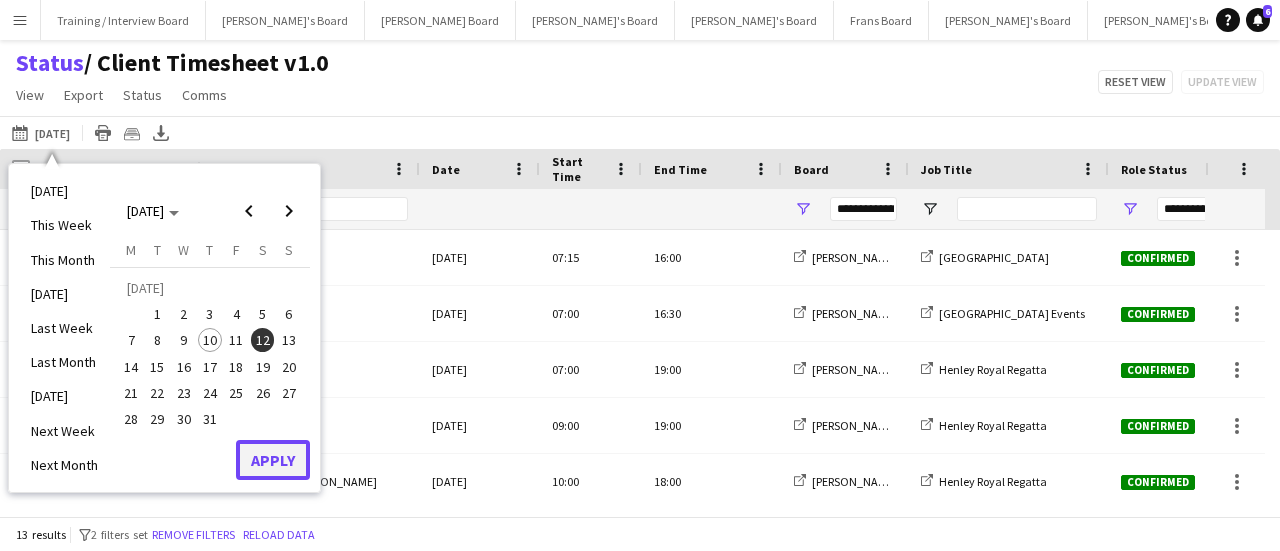 click on "Apply" at bounding box center (273, 460) 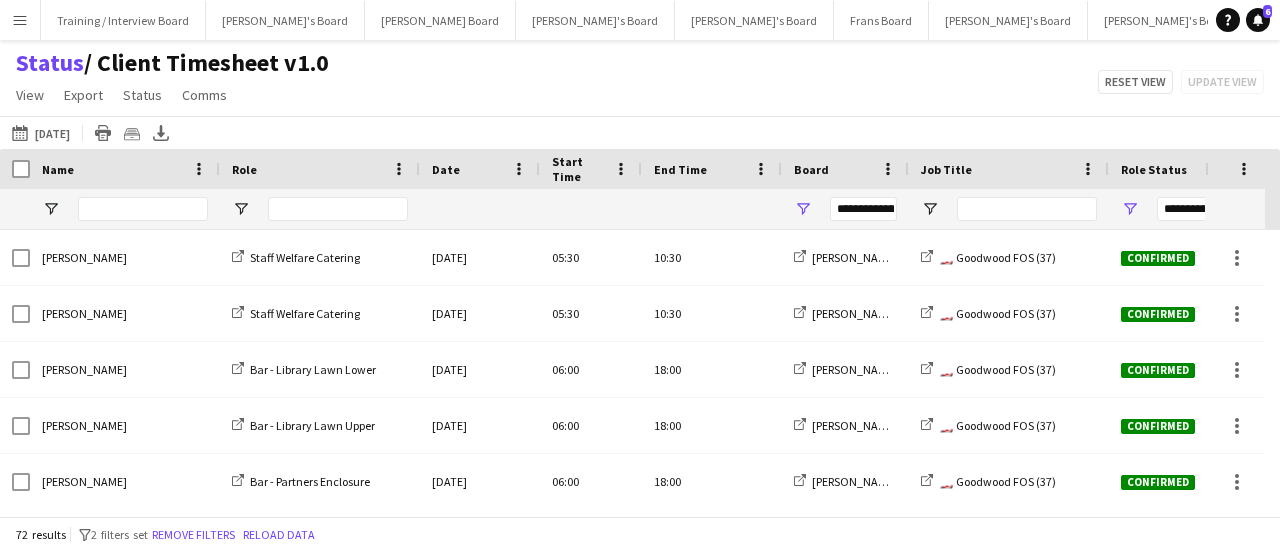click on "**********" at bounding box center (845, 209) 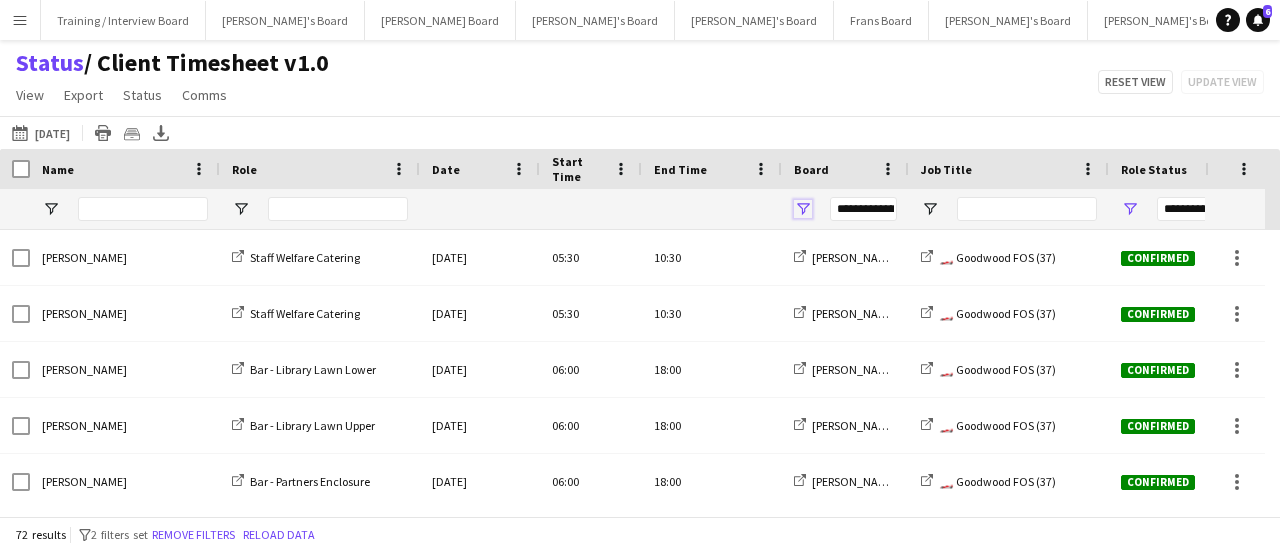 click at bounding box center (803, 209) 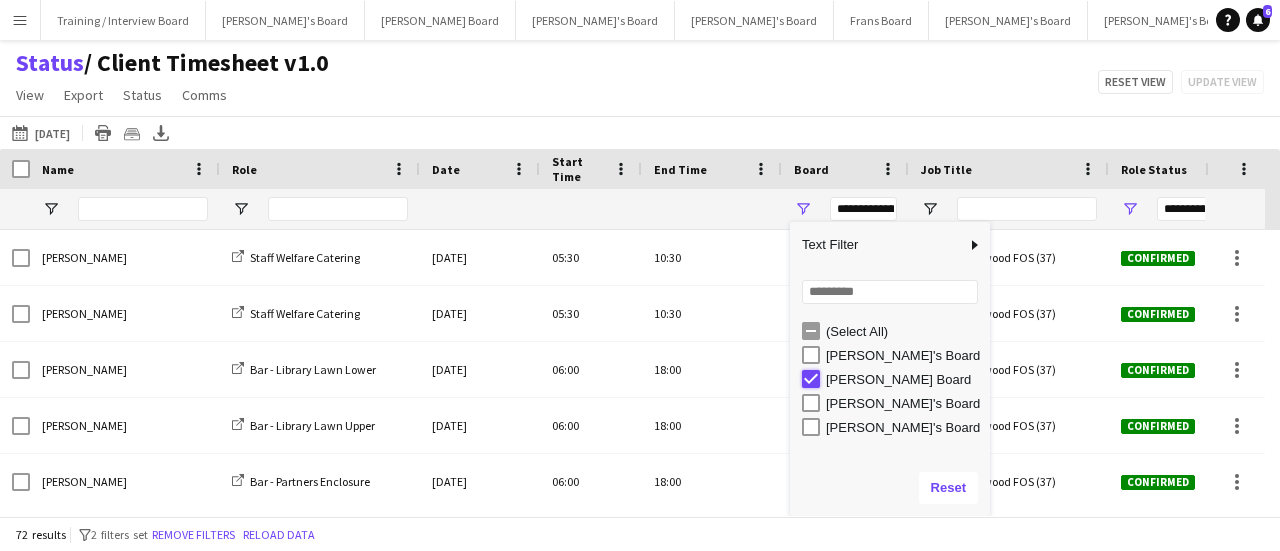 type on "***" 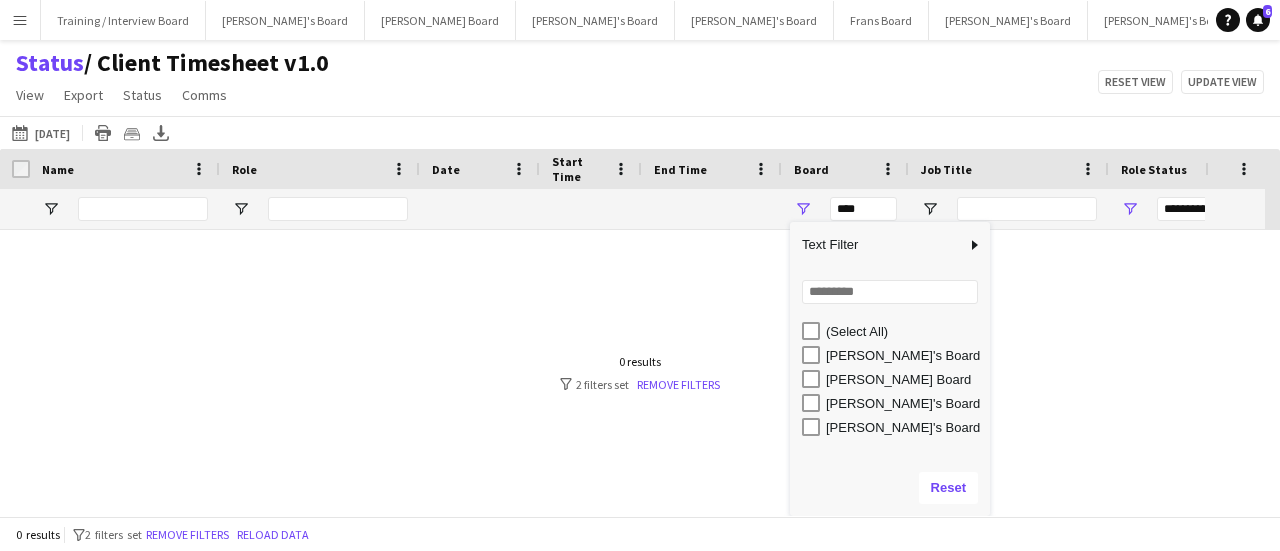 type on "***" 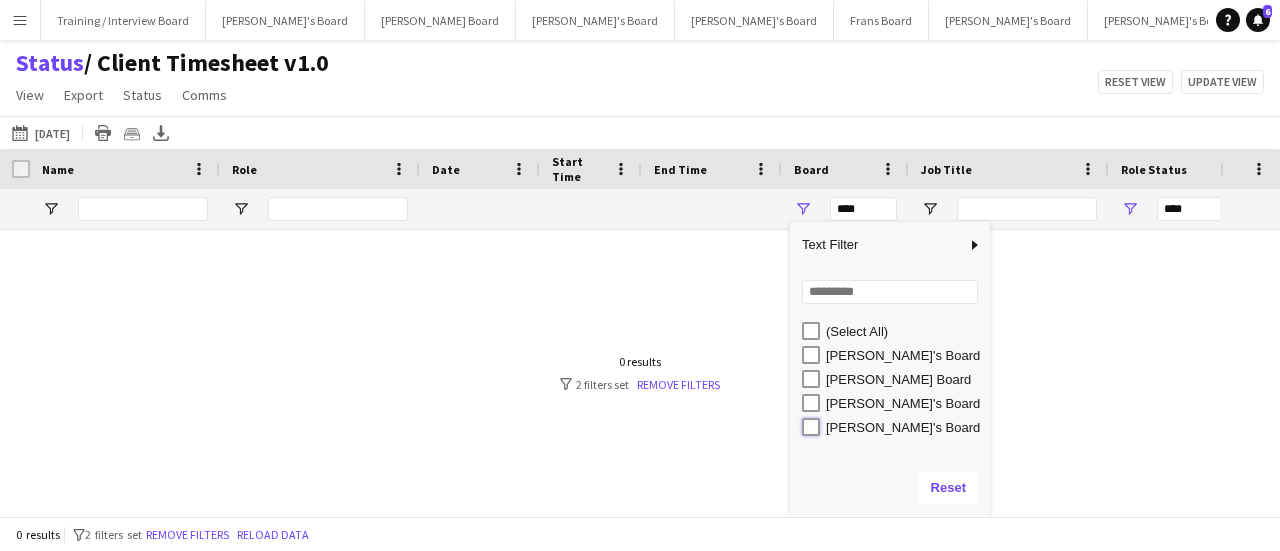 type on "**********" 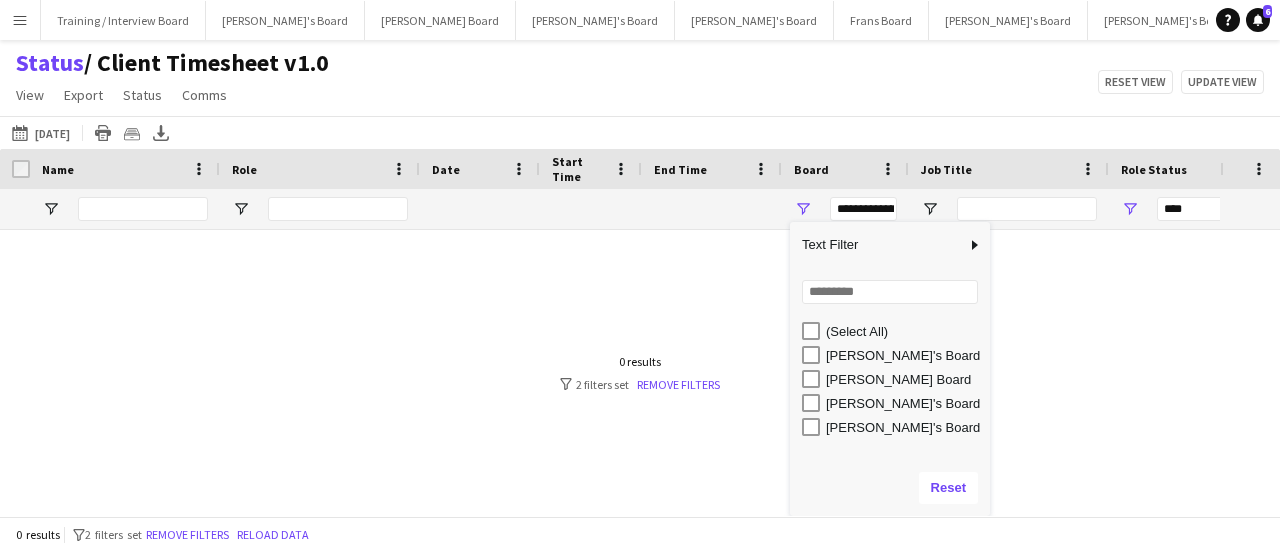 type on "**********" 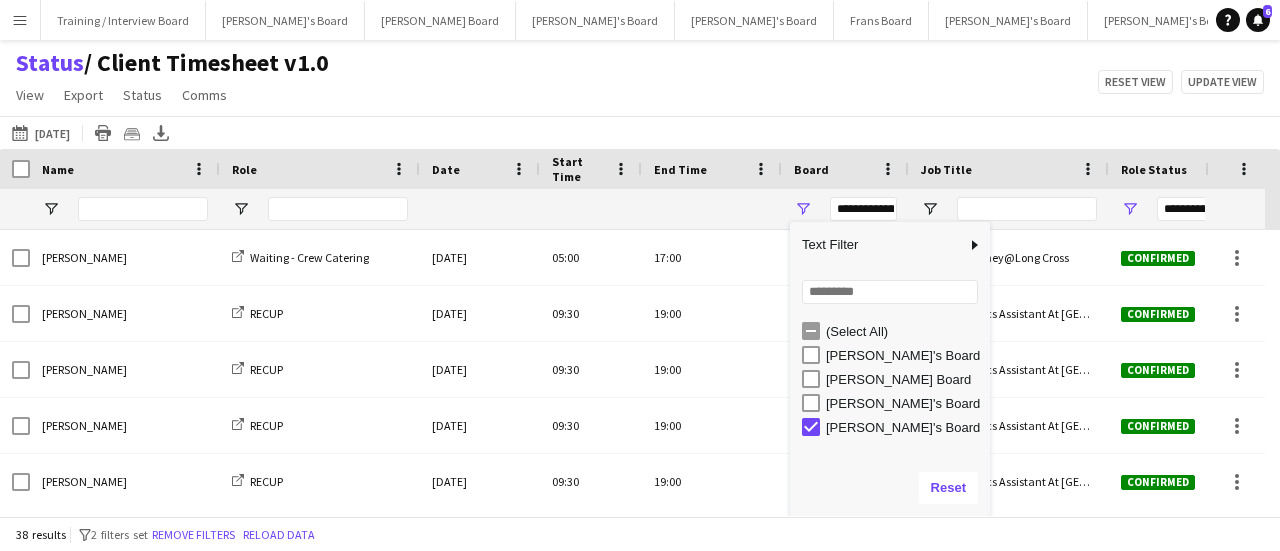 click on "Status    / Client Timesheet v1.0   View   Views  Default view Airshow Accreditation Airshow Check In Attending BPE Import CFS Check In Alpha and Placement Check in Timesheet Client Timesheet Phone Number v1.0 Client Timesheet v1.0 JZ Timesheet 2024 Placement Transfer References Import RWHS SFC TIMESHEET Sharecode Check New view Update view Delete view Edit name Customise view Customise filters Reset Filters Reset View Reset All  Export  Export as XLSX Export as CSV Export as PDF Crew files as ZIP  Status  Confirm attendance Check-in Check-out Clear confirm attendance Clear check-in Clear check-out  Comms  Send notification Chat  Reset view   Update view" 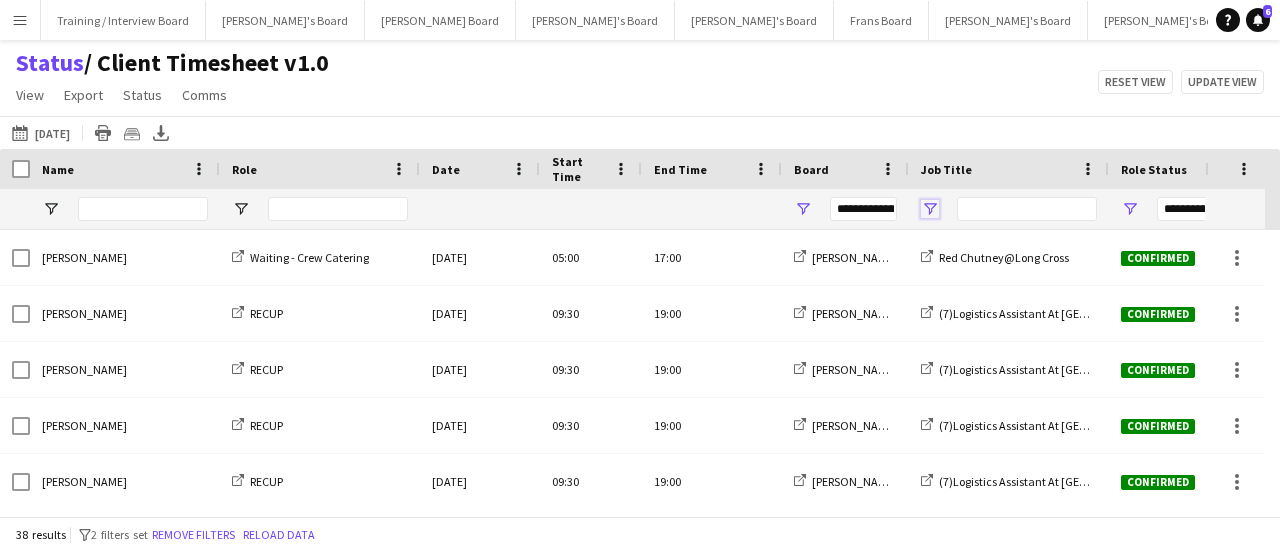 click at bounding box center (930, 209) 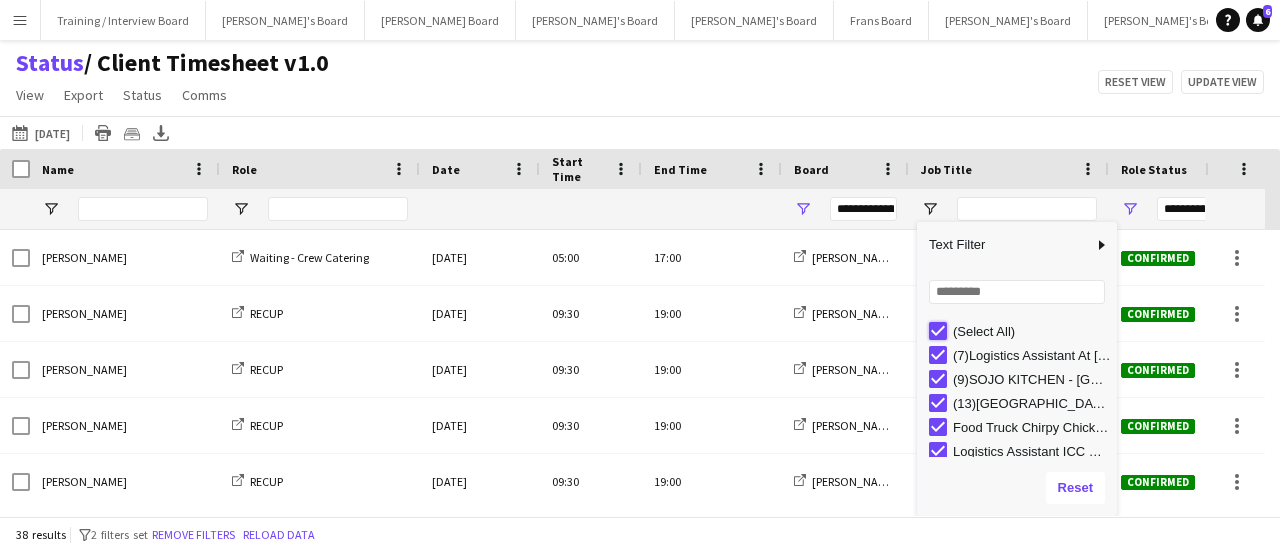 type on "***" 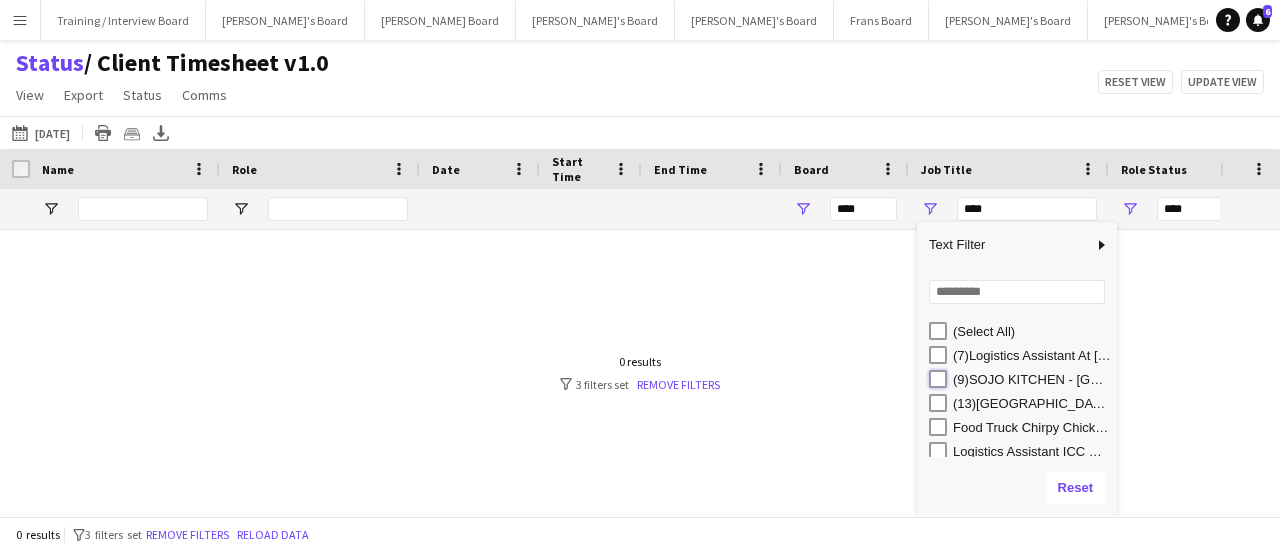type on "**********" 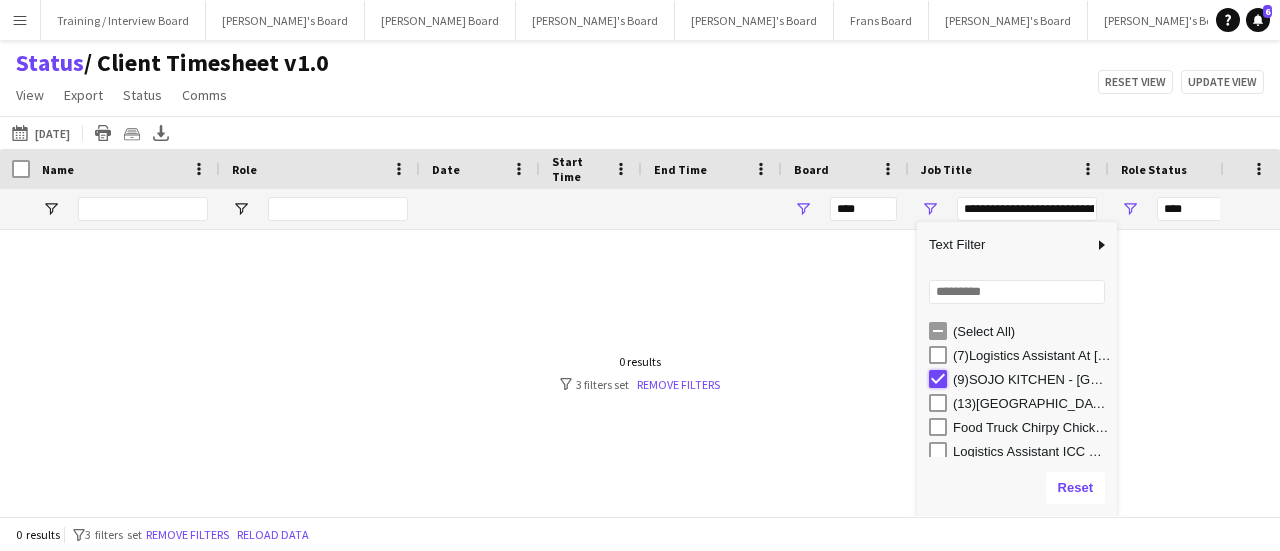 type on "**********" 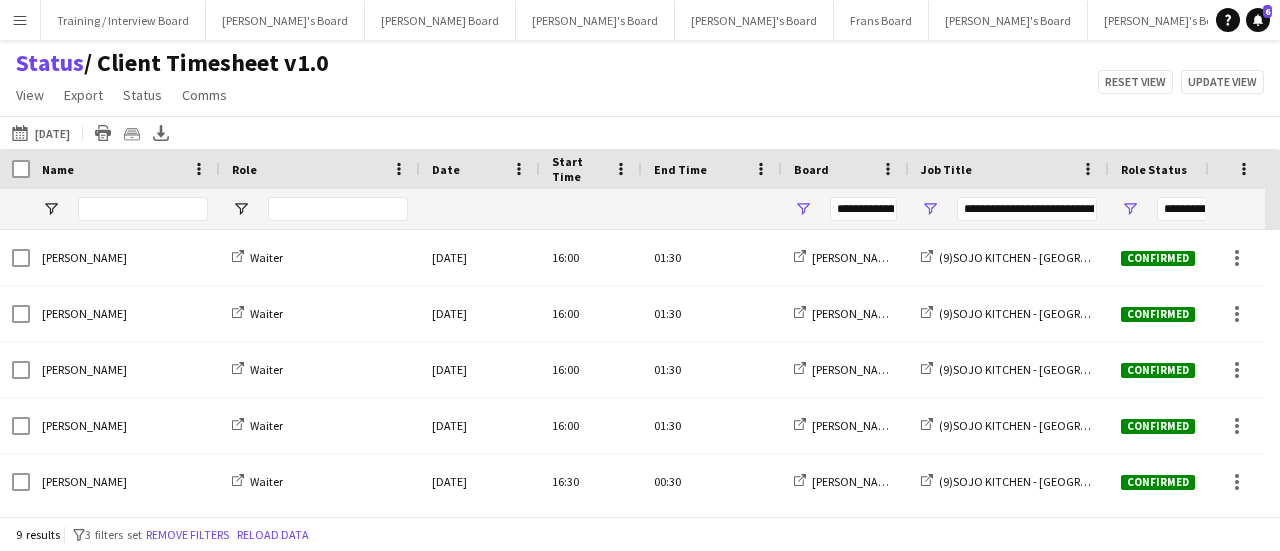 click on "Status    / Client Timesheet v1.0   View   Views  Default view Airshow Accreditation Airshow Check In Attending BPE Import CFS Check In Alpha and Placement Check in Timesheet Client Timesheet Phone Number v1.0 Client Timesheet v1.0 JZ Timesheet 2024 Placement Transfer References Import RWHS SFC TIMESHEET Sharecode Check New view Update view Delete view Edit name Customise view Customise filters Reset Filters Reset View Reset All  Export  Export as XLSX Export as CSV Export as PDF Crew files as ZIP  Status  Confirm attendance Check-in Check-out Clear confirm attendance Clear check-in Clear check-out  Comms  Send notification Chat  Reset view   Update view" 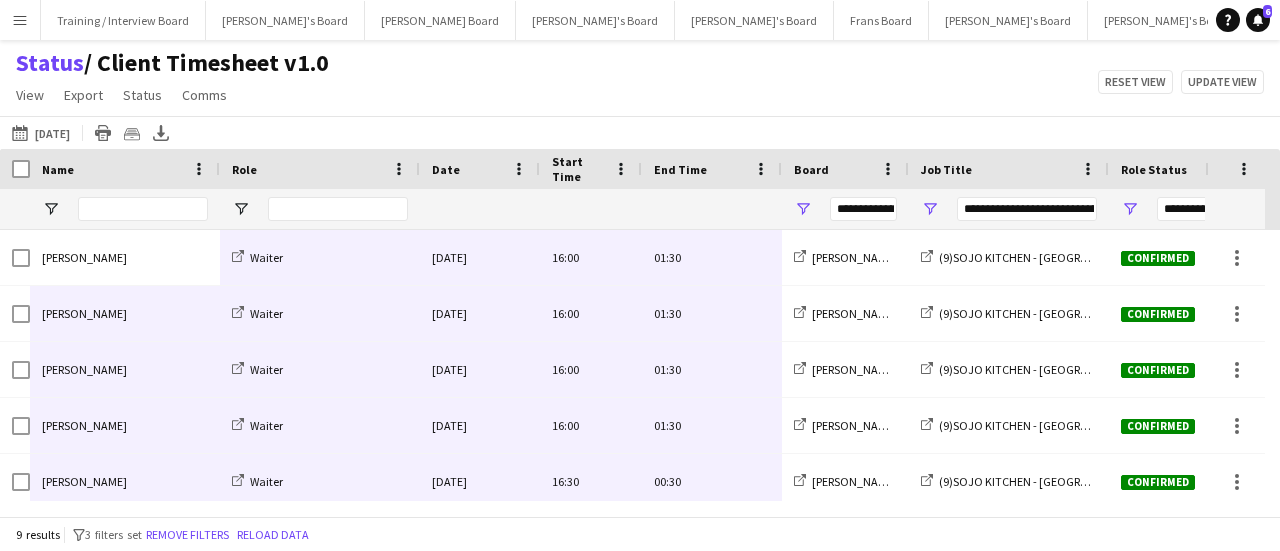 scroll, scrollTop: 80, scrollLeft: 0, axis: vertical 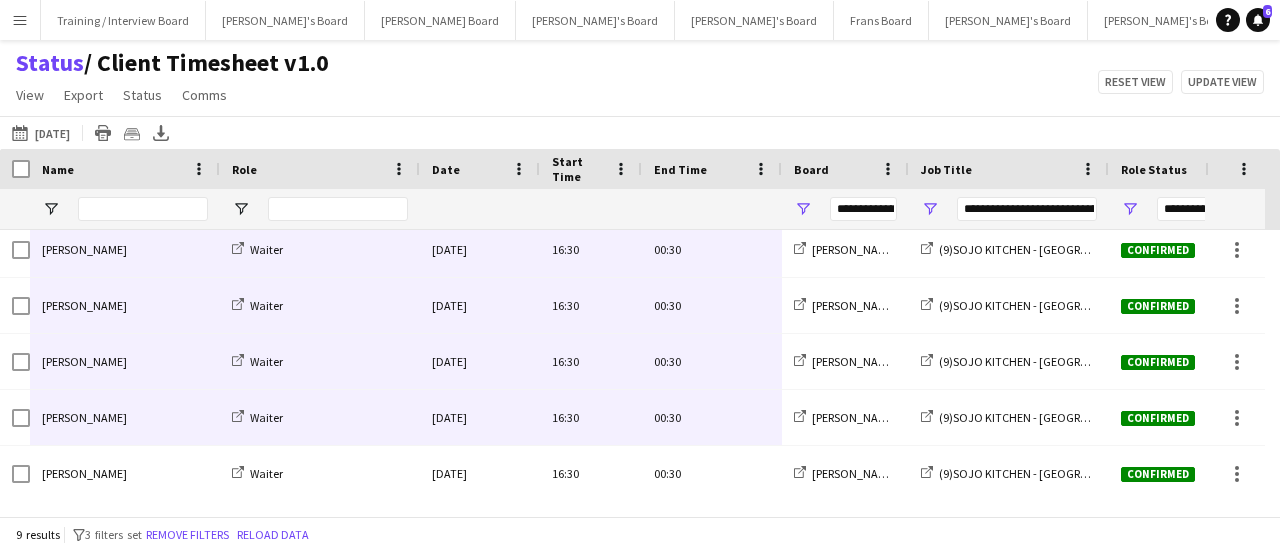 drag, startPoint x: 94, startPoint y: 262, endPoint x: 681, endPoint y: 441, distance: 613.6856 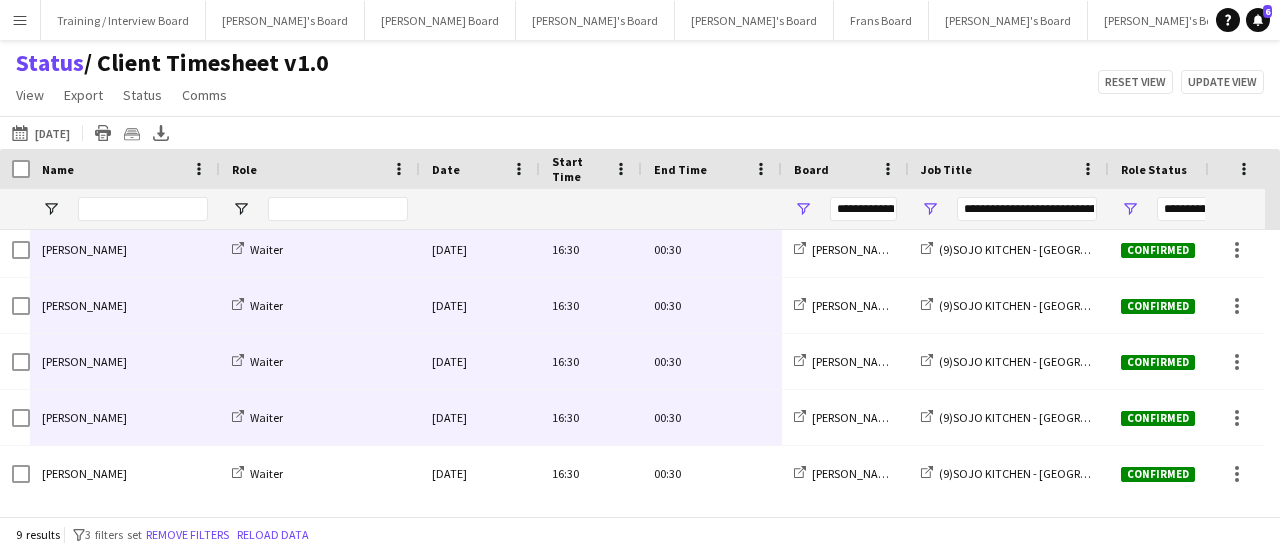 scroll, scrollTop: 0, scrollLeft: 0, axis: both 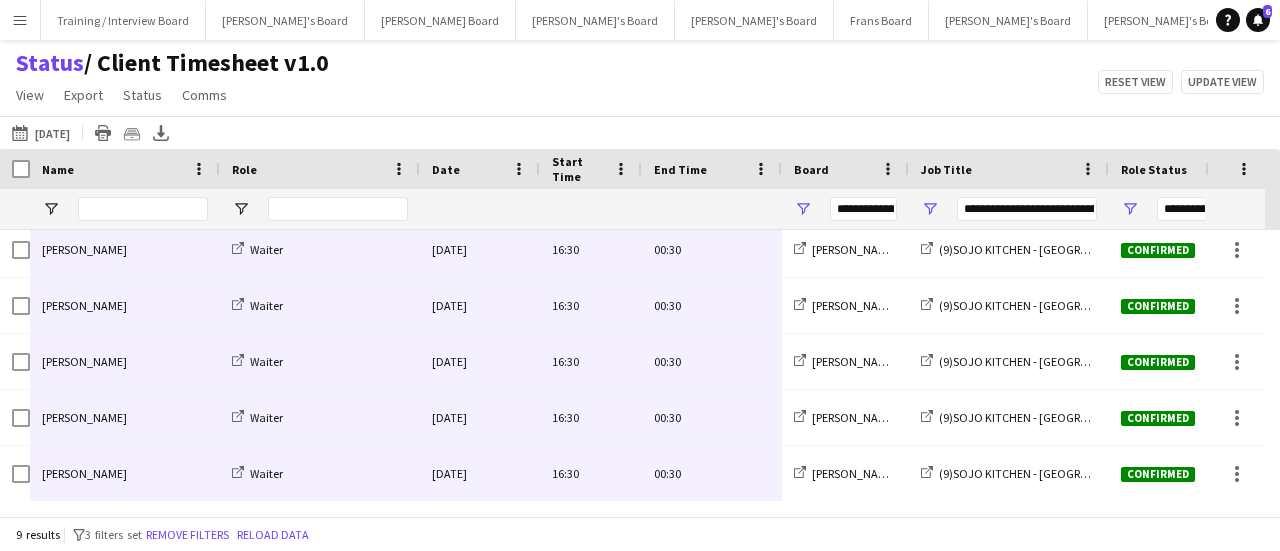 drag, startPoint x: 136, startPoint y: 266, endPoint x: 707, endPoint y: 474, distance: 607.7047 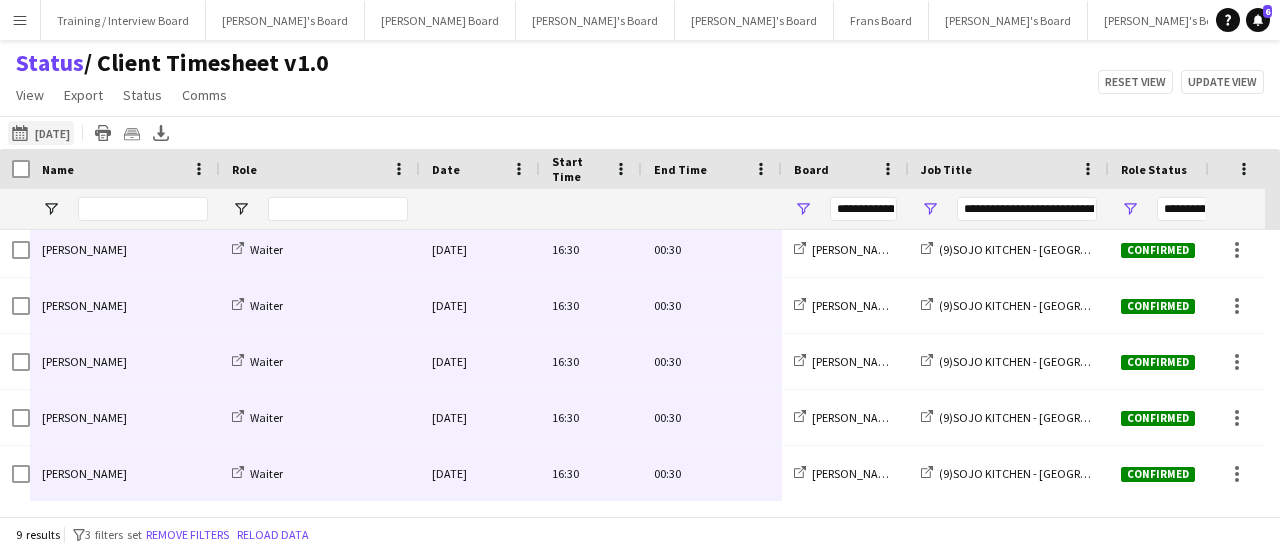 click on "[DATE] to [DATE]
[DATE]" 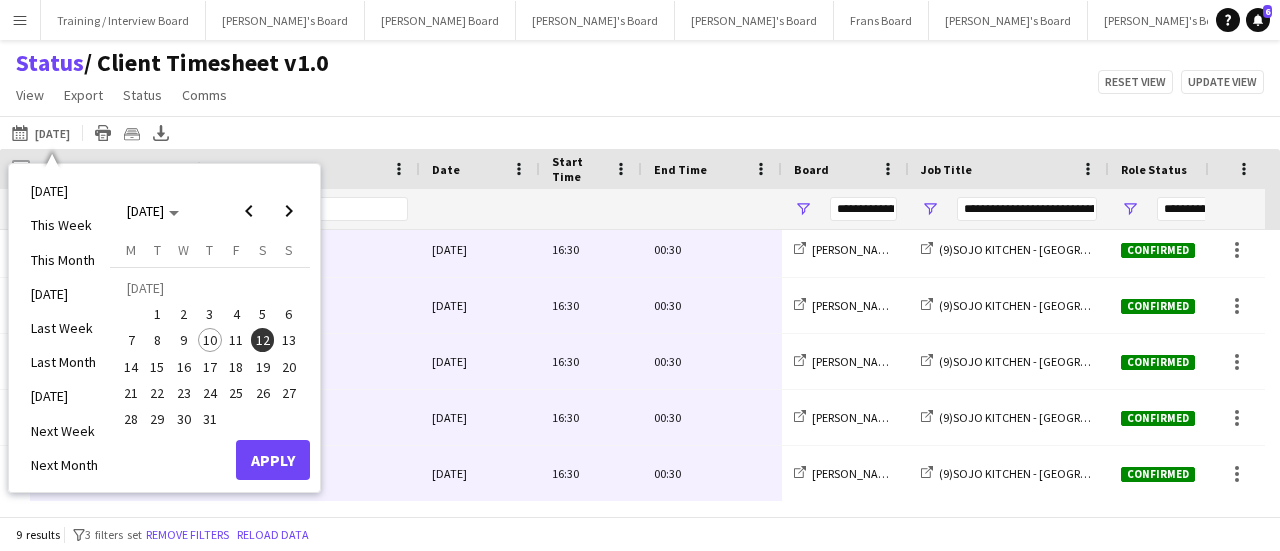 click on "11" at bounding box center [236, 340] 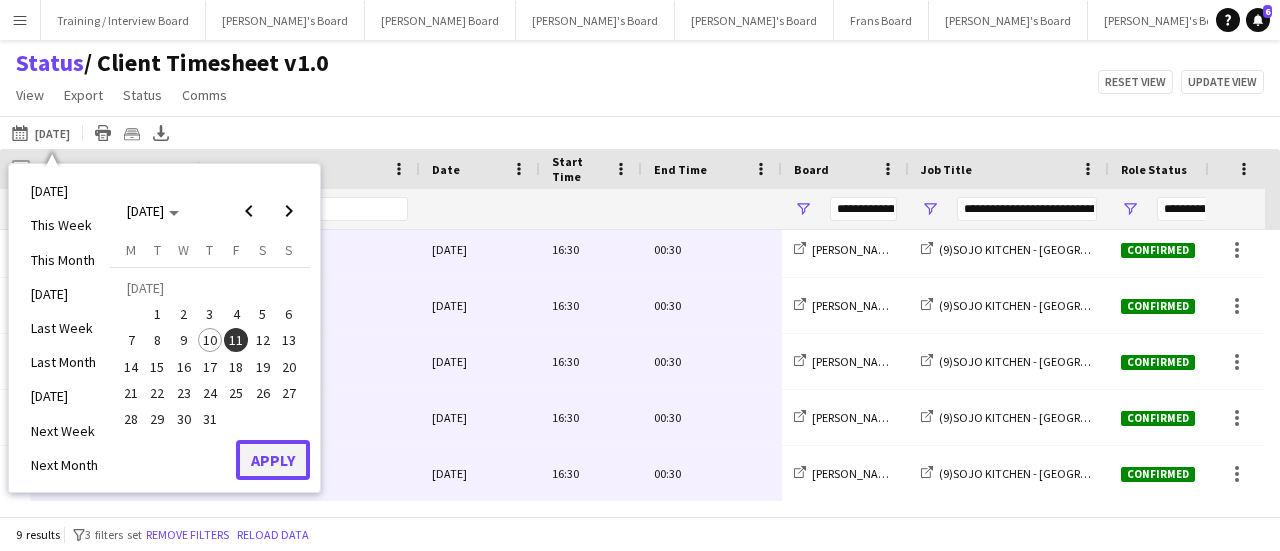 click on "Apply" at bounding box center (273, 460) 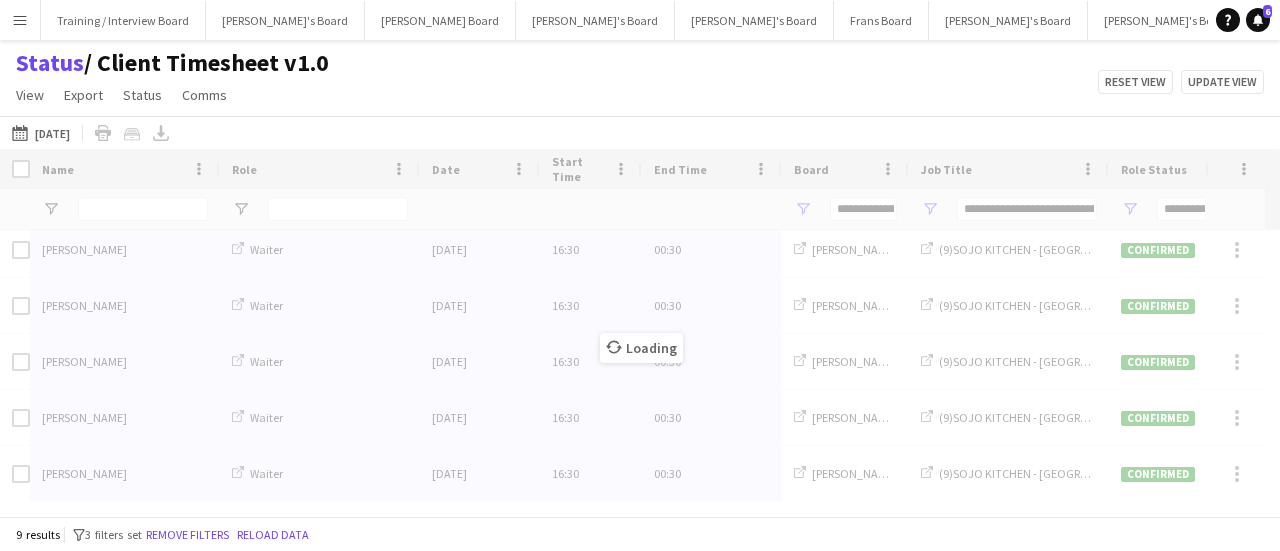type on "***" 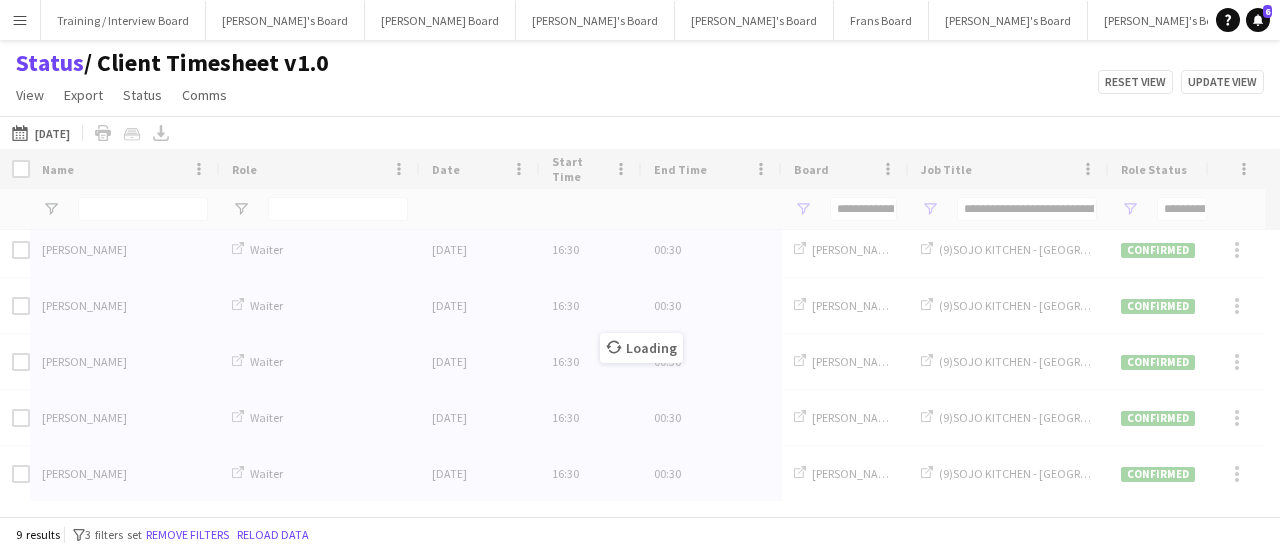 type on "***" 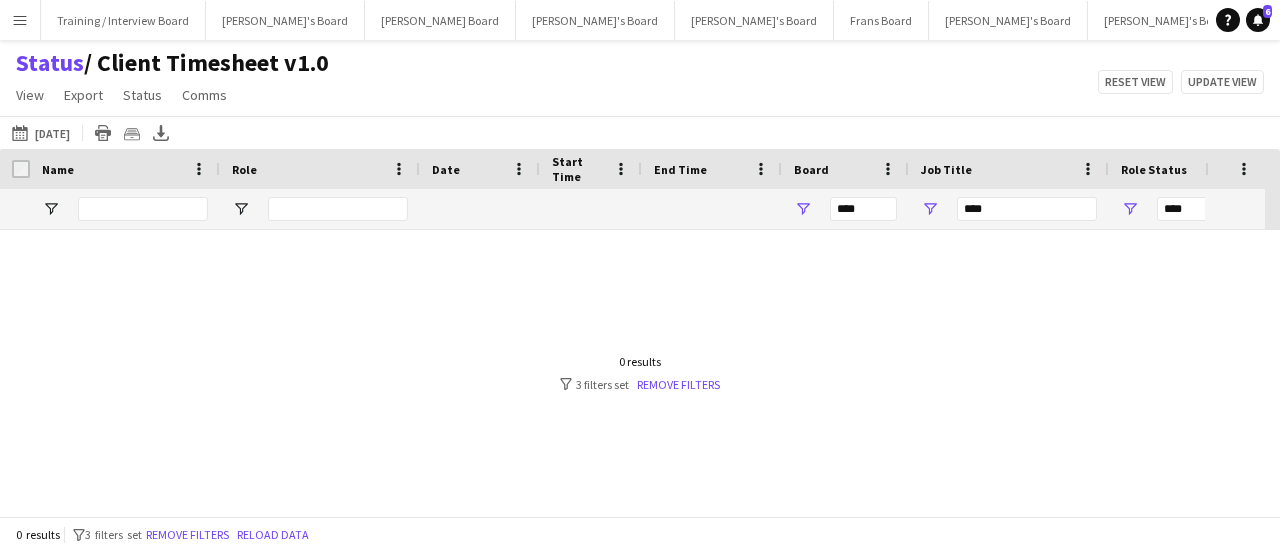 scroll, scrollTop: 0, scrollLeft: 0, axis: both 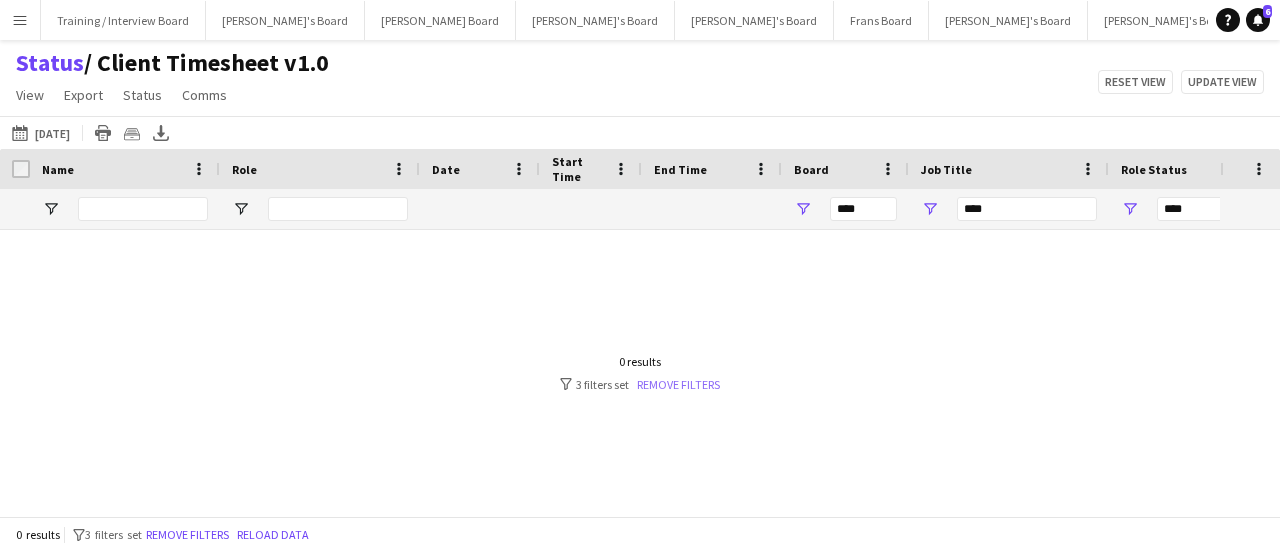 click on "Remove filters" at bounding box center [678, 384] 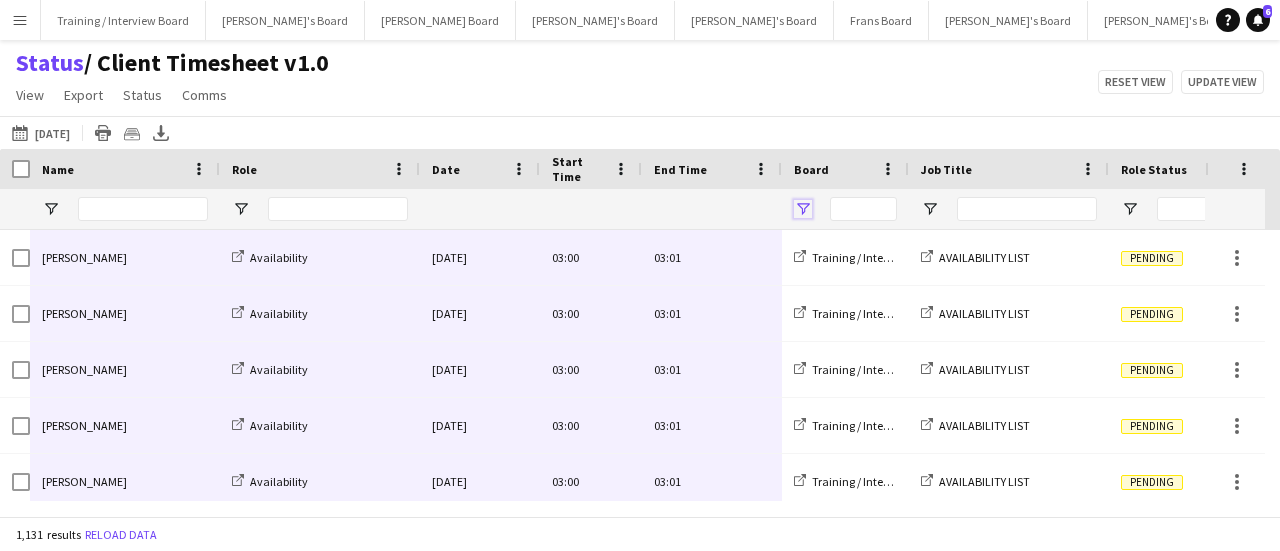 click at bounding box center [803, 209] 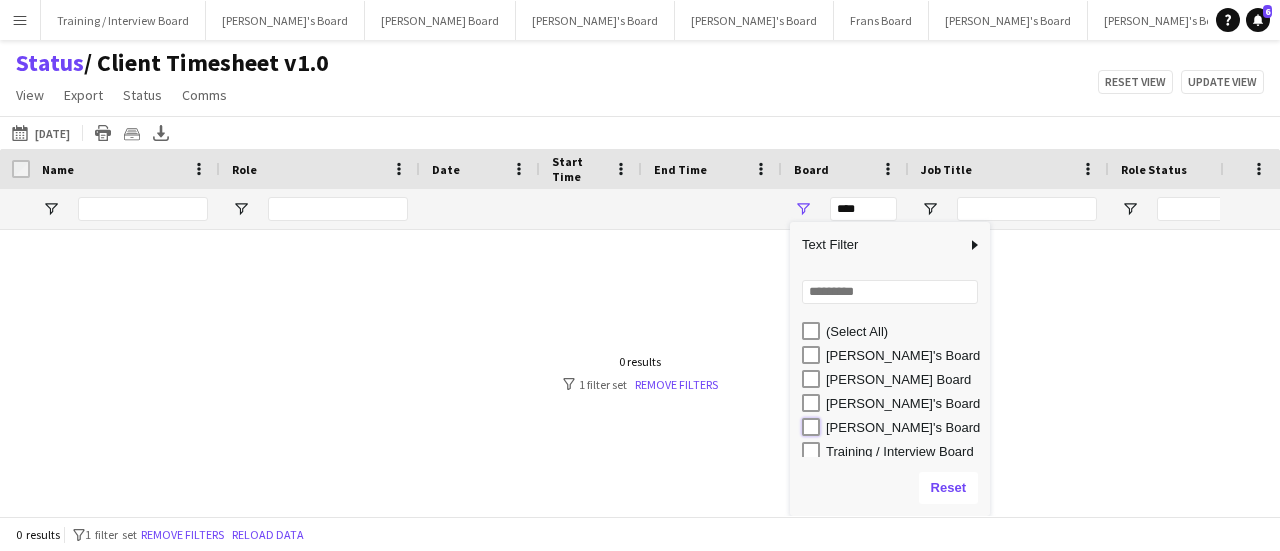 type on "**********" 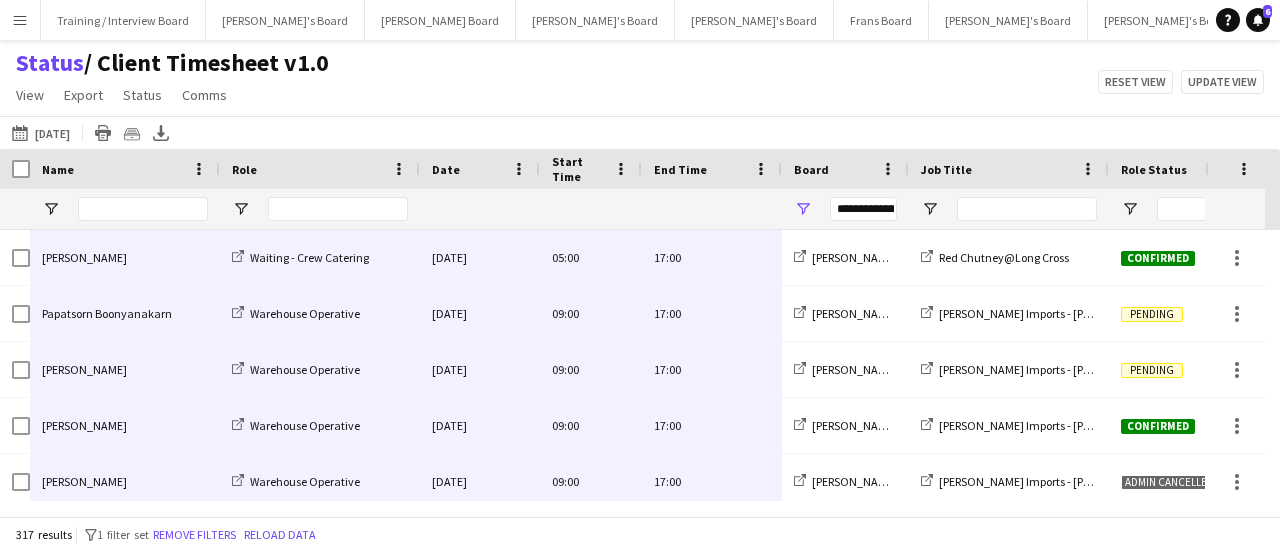 click on "Status    / Client Timesheet v1.0   View   Views  Default view Airshow Accreditation Airshow Check In Attending BPE Import CFS Check In Alpha and Placement Check in Timesheet Client Timesheet Phone Number v1.0 Client Timesheet v1.0 JZ Timesheet 2024 Placement Transfer References Import RWHS SFC TIMESHEET Sharecode Check New view Update view Delete view Edit name Customise view Customise filters Reset Filters Reset View Reset All  Export  Export as XLSX Export as CSV Export as PDF Crew files as ZIP  Status  Confirm attendance Check-in Check-out Clear confirm attendance Clear check-in Clear check-out  Comms  Send notification Chat  Reset view   Update view" 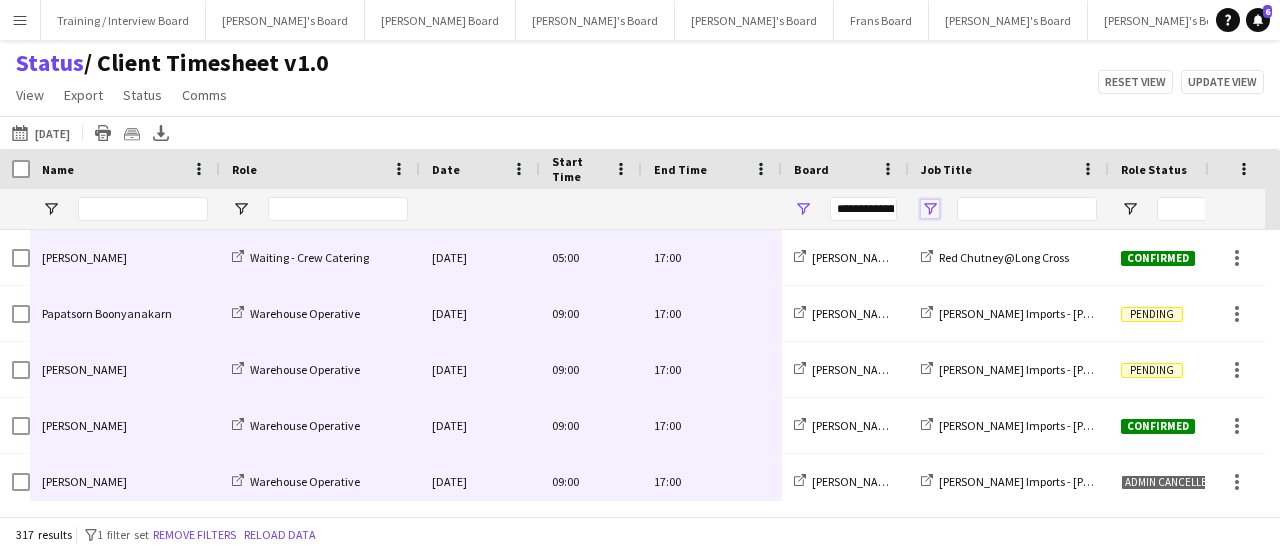 click at bounding box center (930, 209) 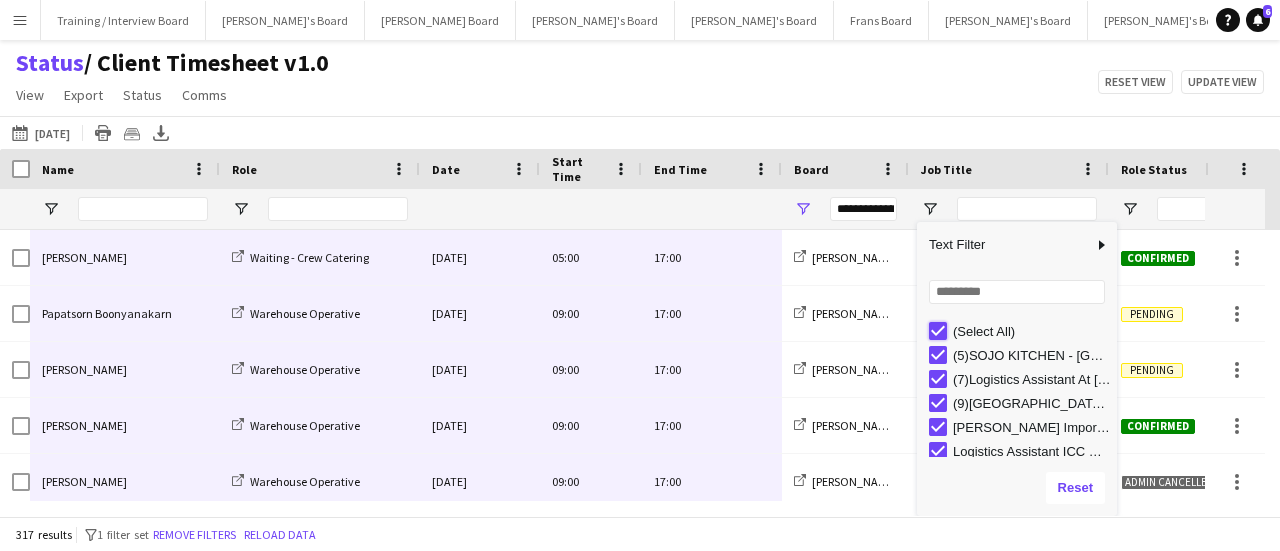 type on "***" 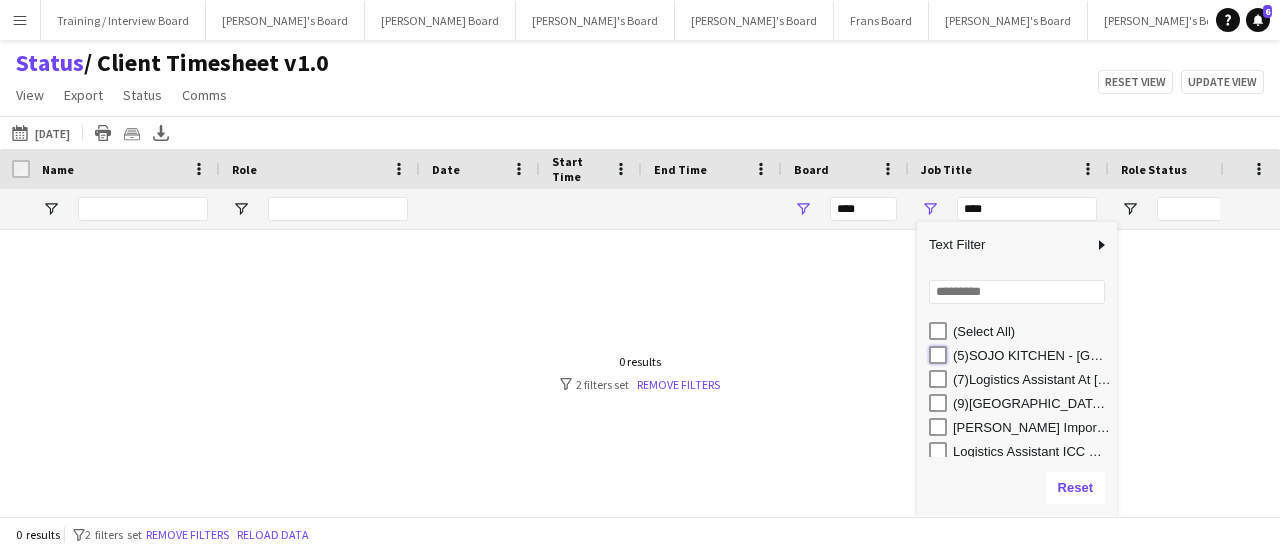 type on "**********" 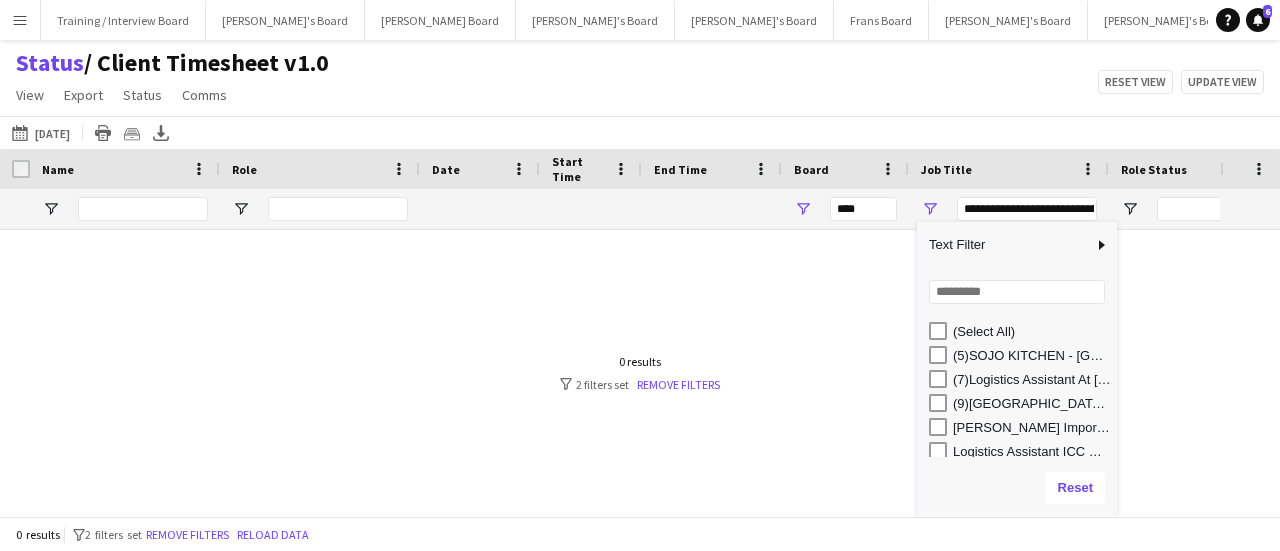type on "**********" 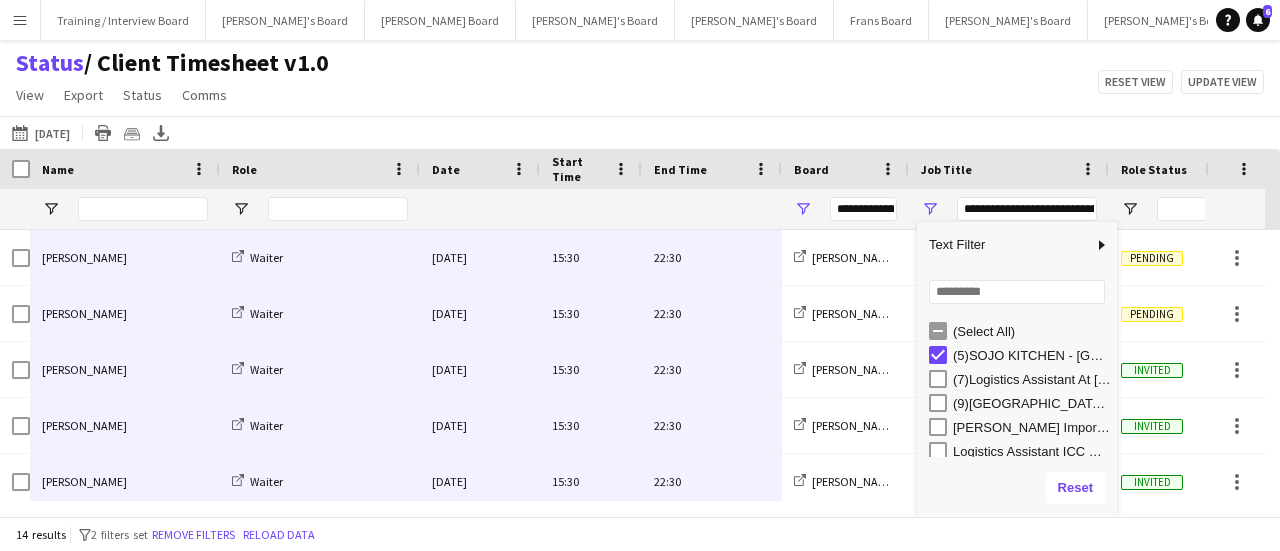 click on "Status    / Client Timesheet v1.0   View   Views  Default view Airshow Accreditation Airshow Check In Attending BPE Import CFS Check In Alpha and Placement Check in Timesheet Client Timesheet Phone Number v1.0 Client Timesheet v1.0 JZ Timesheet 2024 Placement Transfer References Import RWHS SFC TIMESHEET Sharecode Check New view Update view Delete view Edit name Customise view Customise filters Reset Filters Reset View Reset All  Export  Export as XLSX Export as CSV Export as PDF Crew files as ZIP  Status  Confirm attendance Check-in Check-out Clear confirm attendance Clear check-in Clear check-out  Comms  Send notification Chat  Reset view   Update view" 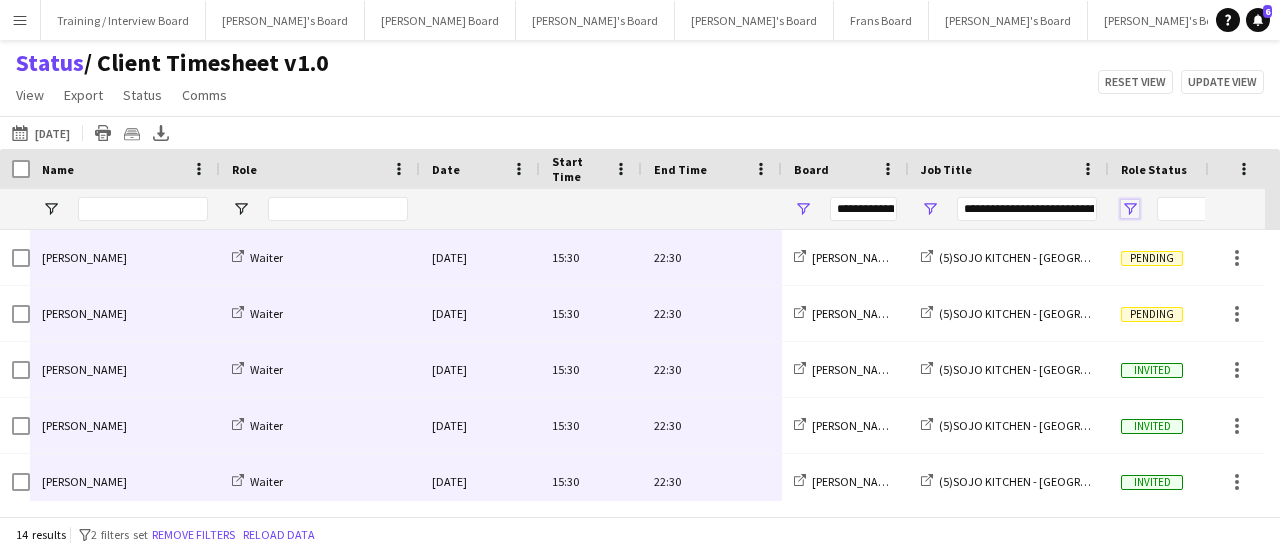click at bounding box center [1130, 209] 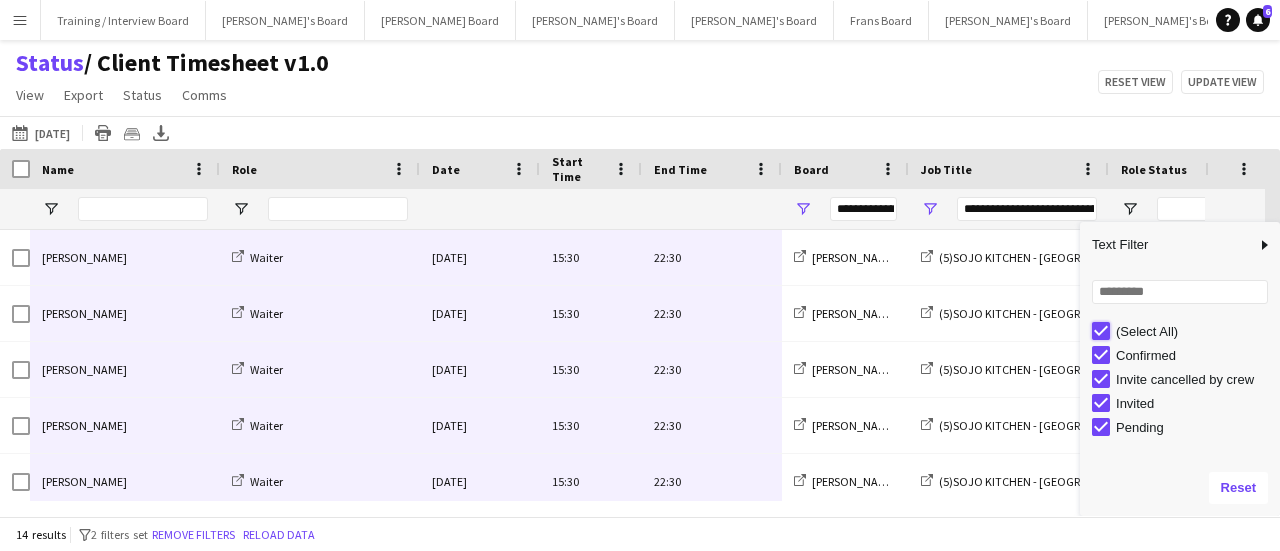 type on "***" 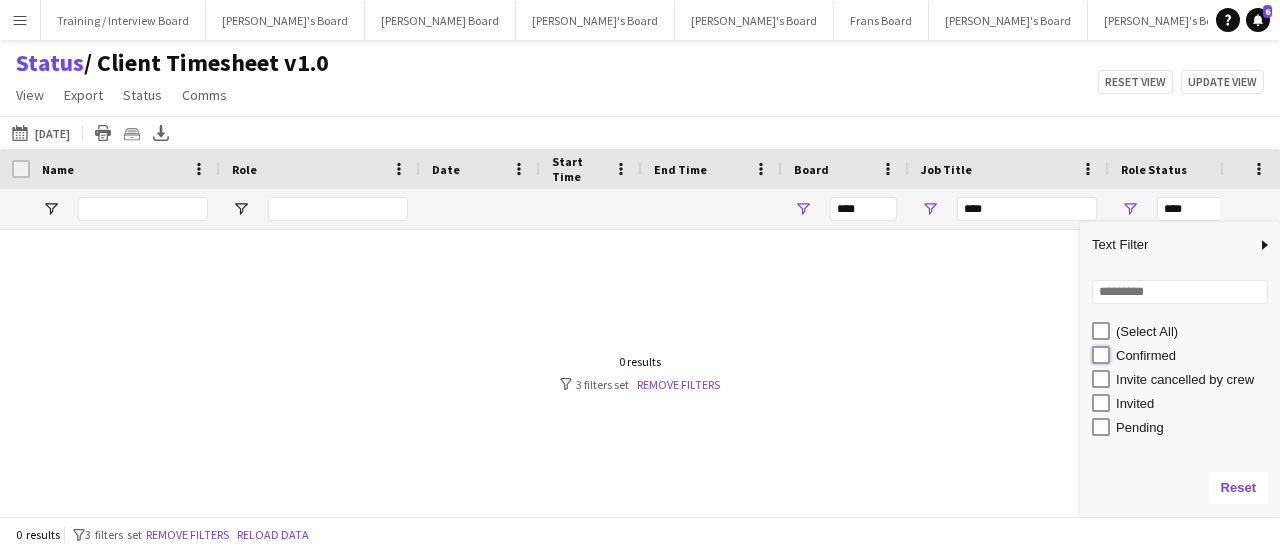 type on "**********" 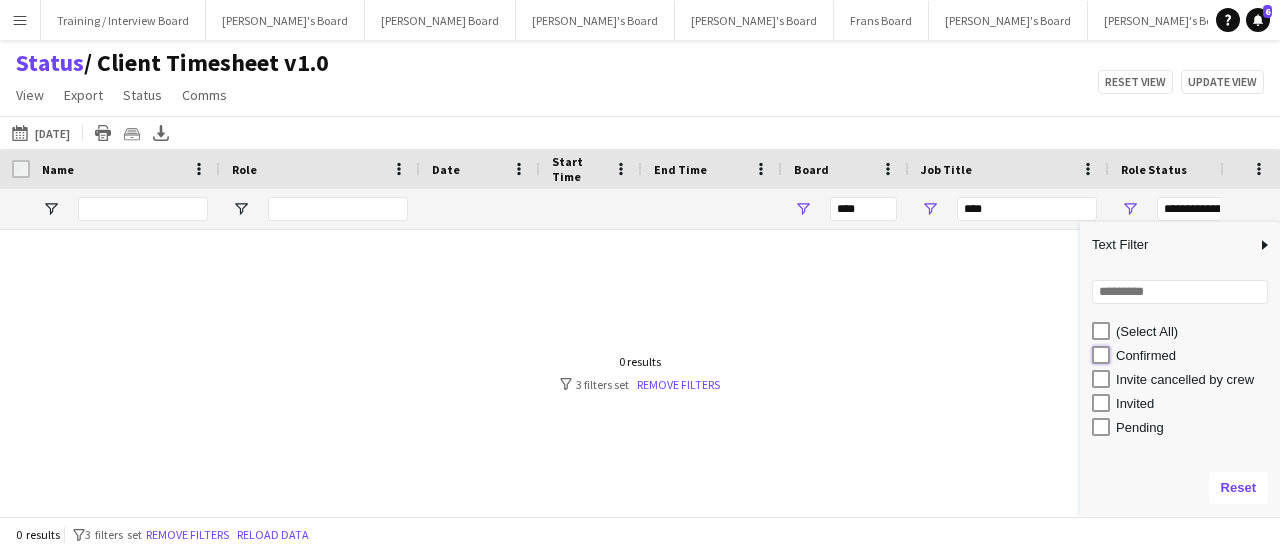 type on "**********" 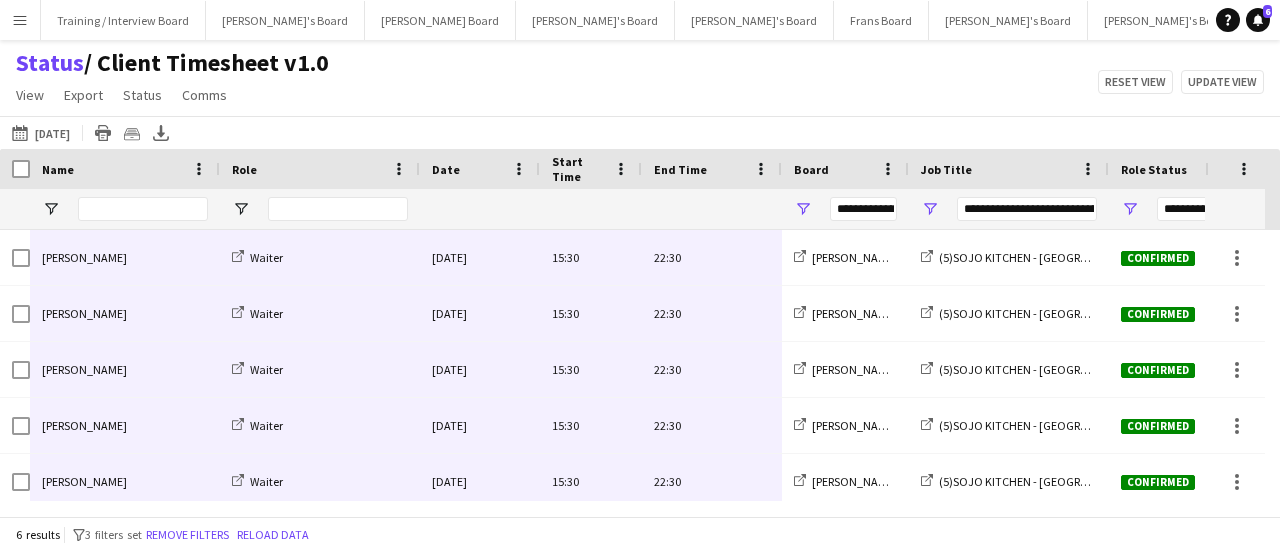 click on "[DATE] to [DATE]
[DATE]
[DATE]   This Week   This Month   [DATE]   Last Week   Last Month   [DATE]   Next Week   Next Month  [DATE] [DATE] [DATE] M [DATE] T [DATE] W [DATE] T [DATE] F [DATE] S [DATE] S  [DATE]   2   3   4   5   6   7   8   9   10   11   12   13   14   15   16   17   18   19   20   21   22   23   24   25   26   27   28   29   30   31
Comparison range
Comparison range
Apply
Print table
Crew files as ZIP
Export XLSX" 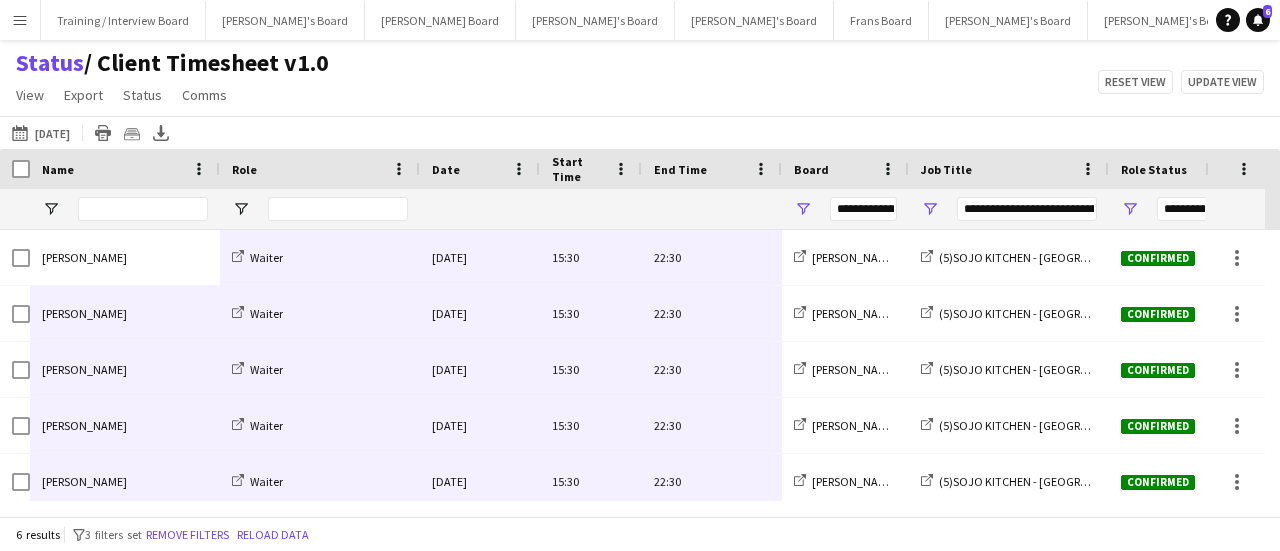 scroll, scrollTop: 64, scrollLeft: 0, axis: vertical 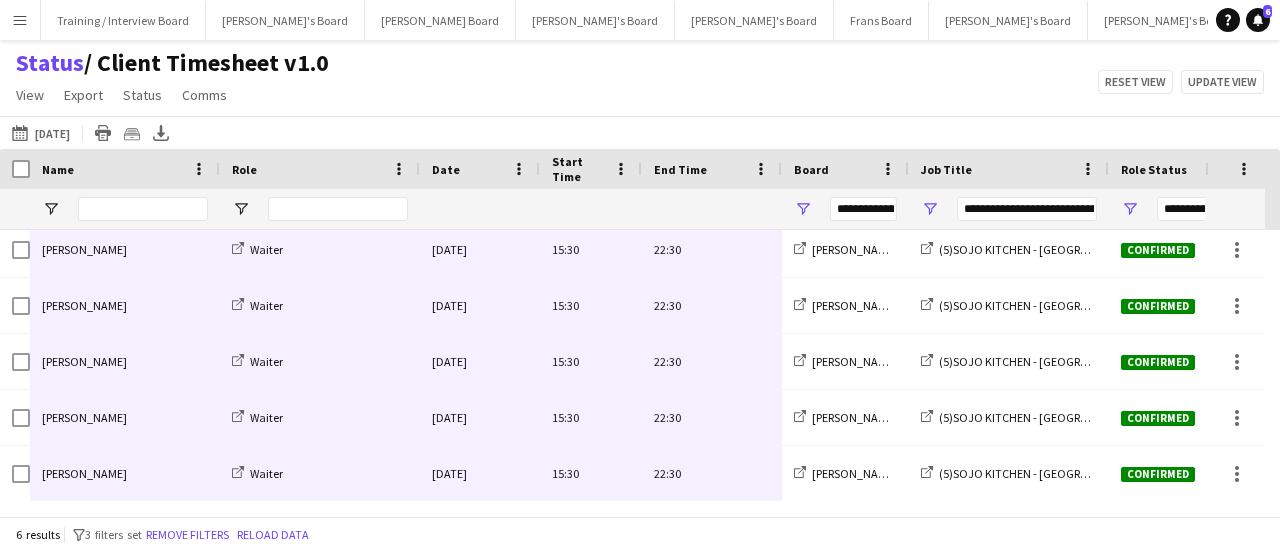 drag, startPoint x: 107, startPoint y: 257, endPoint x: 687, endPoint y: 484, distance: 622.8395 